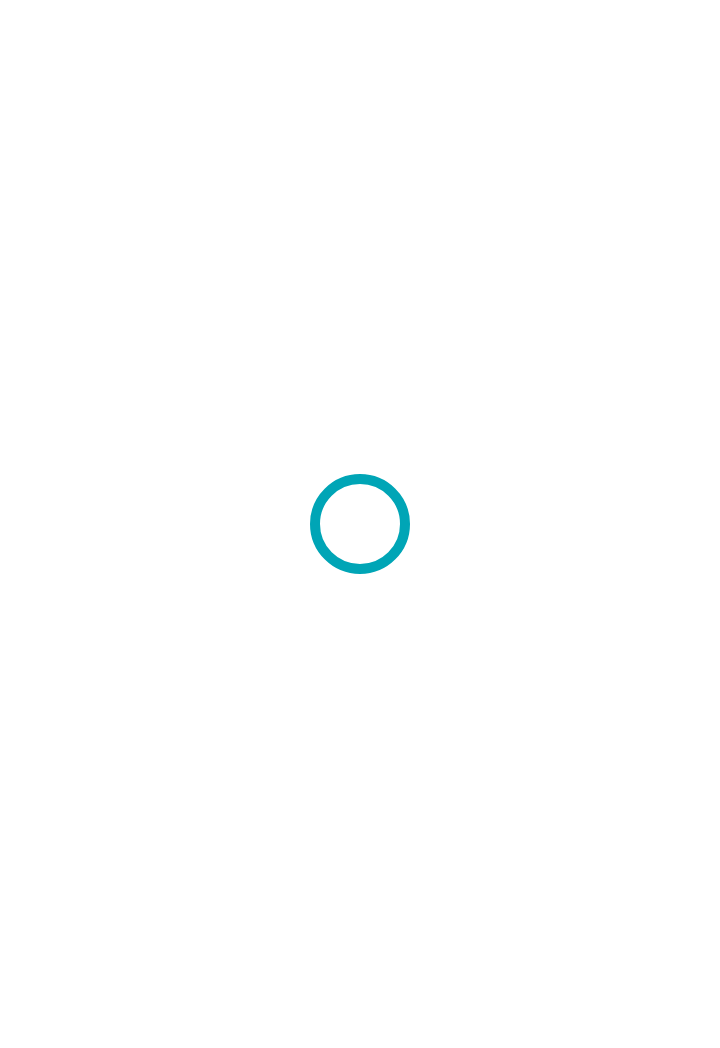 scroll, scrollTop: 0, scrollLeft: 0, axis: both 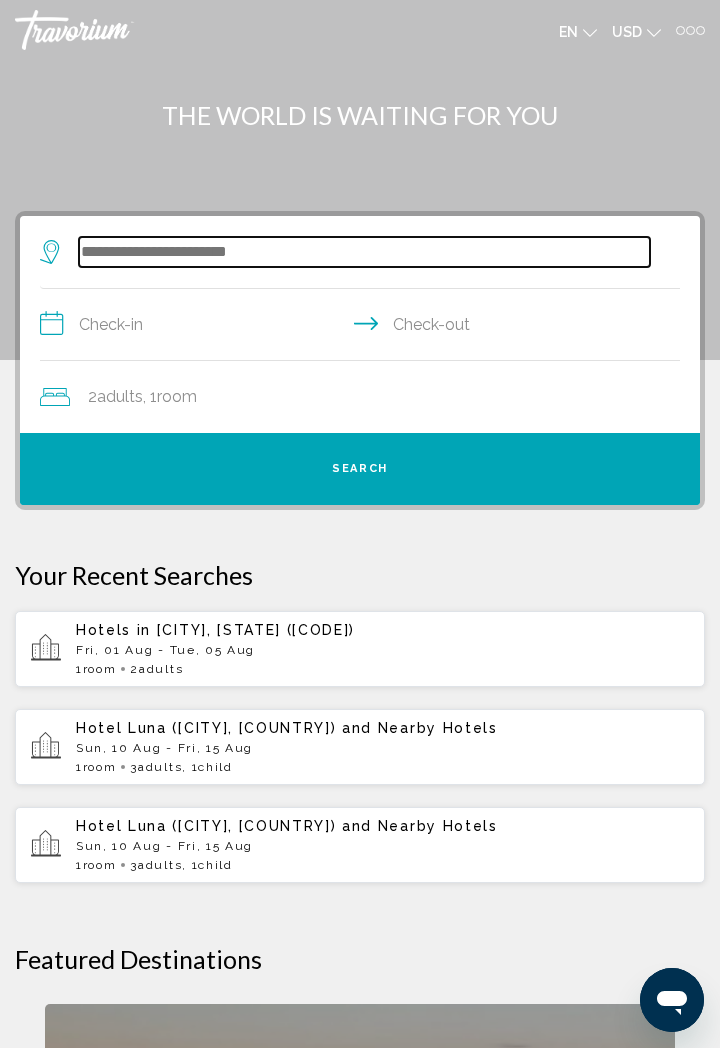 click at bounding box center (364, 252) 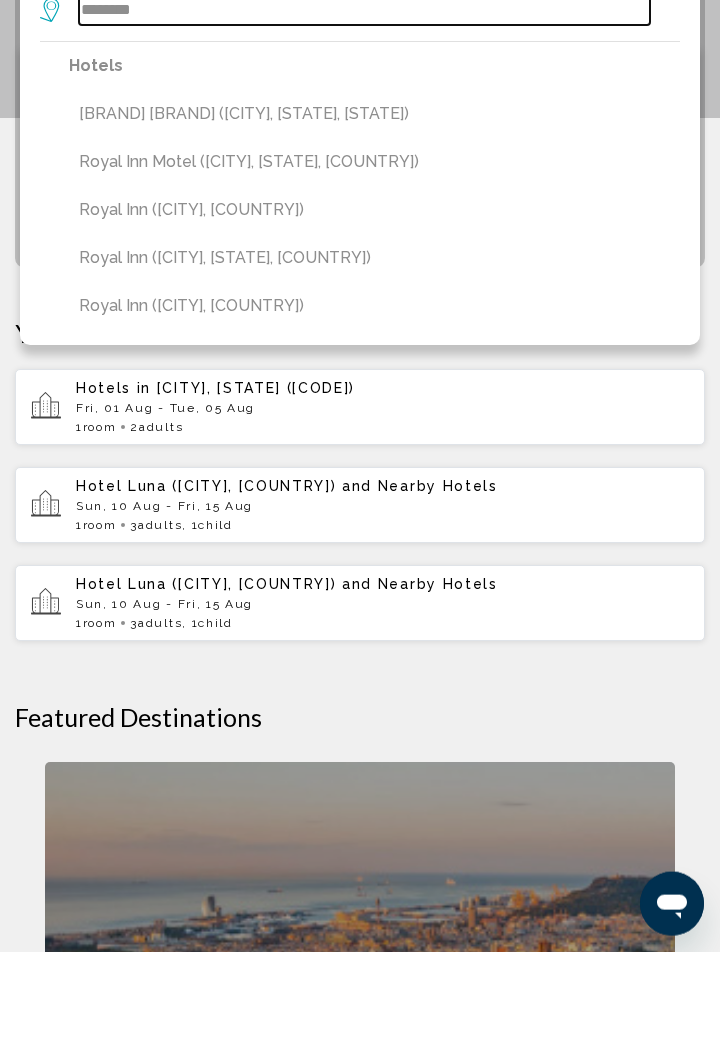 scroll, scrollTop: 146, scrollLeft: 0, axis: vertical 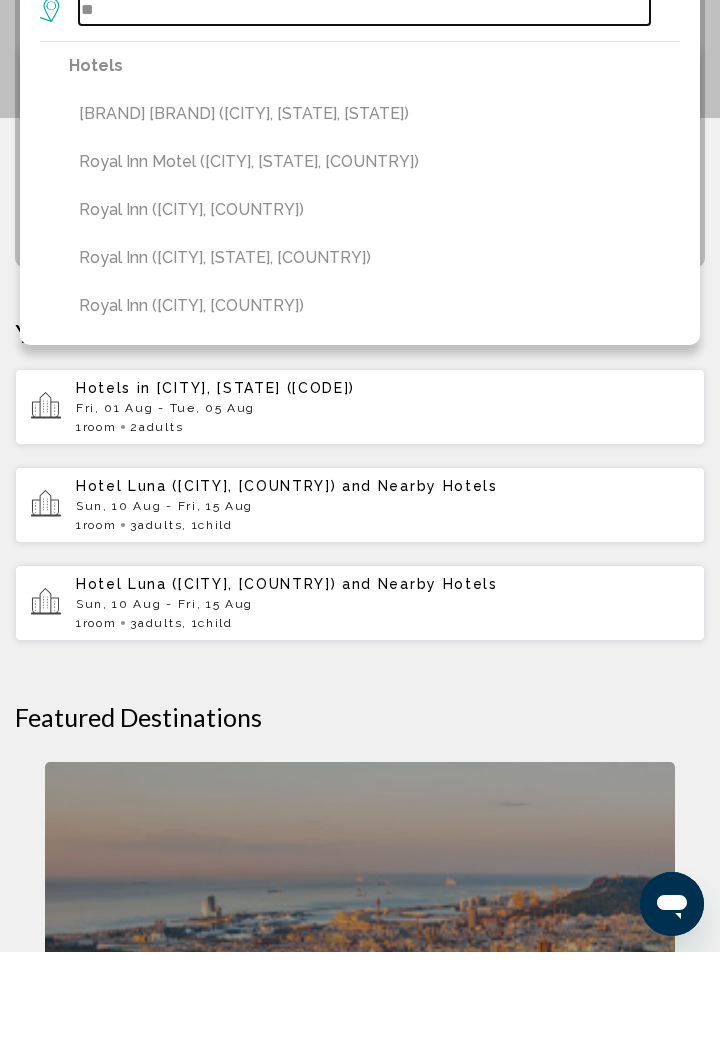 type on "*" 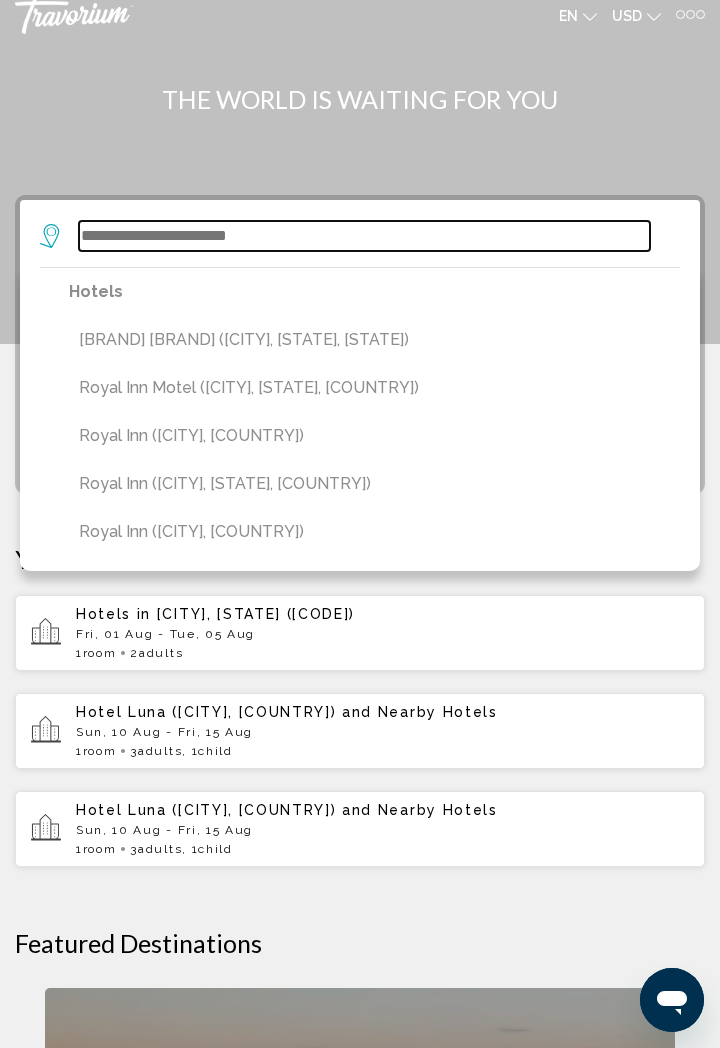 scroll, scrollTop: 14, scrollLeft: 0, axis: vertical 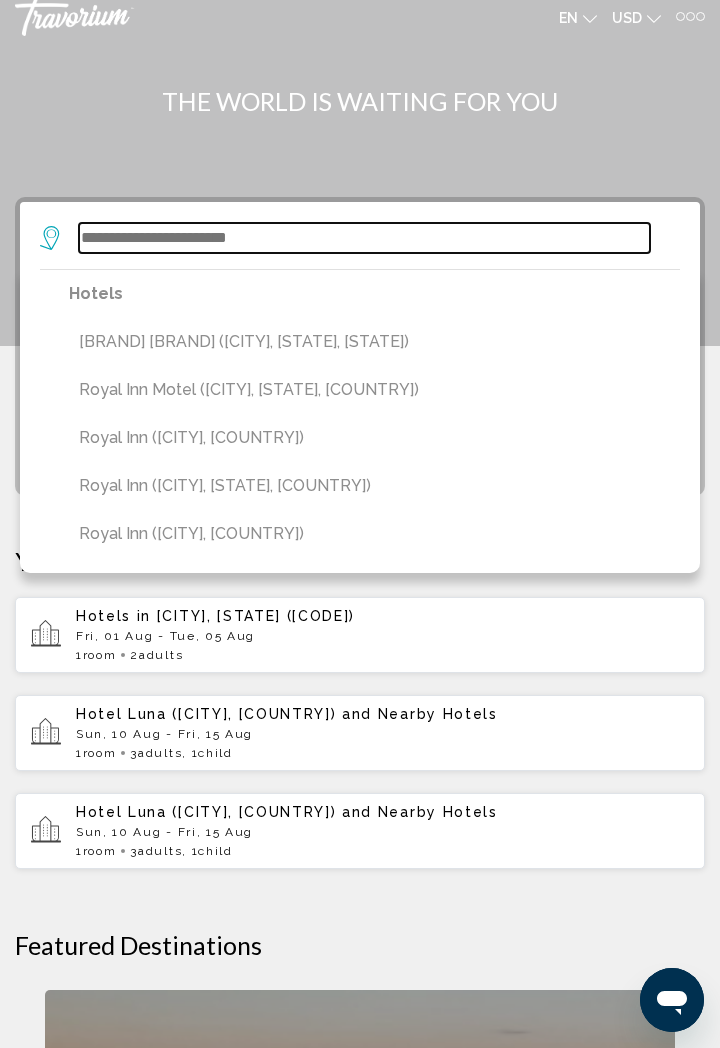 click at bounding box center [364, 238] 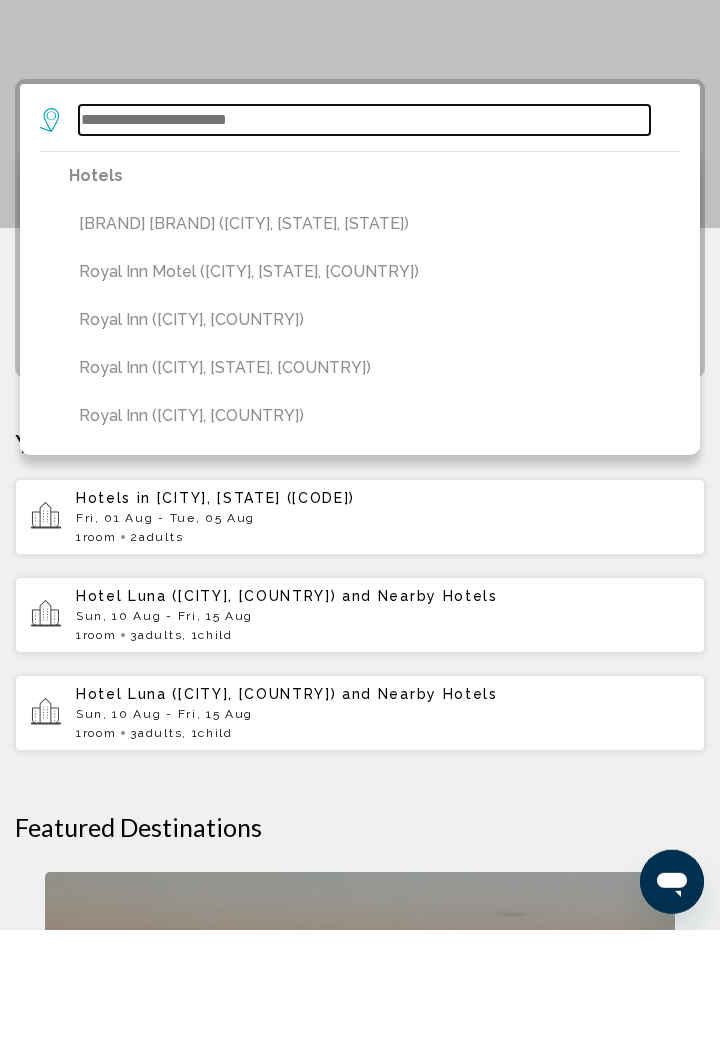 scroll, scrollTop: 14, scrollLeft: 0, axis: vertical 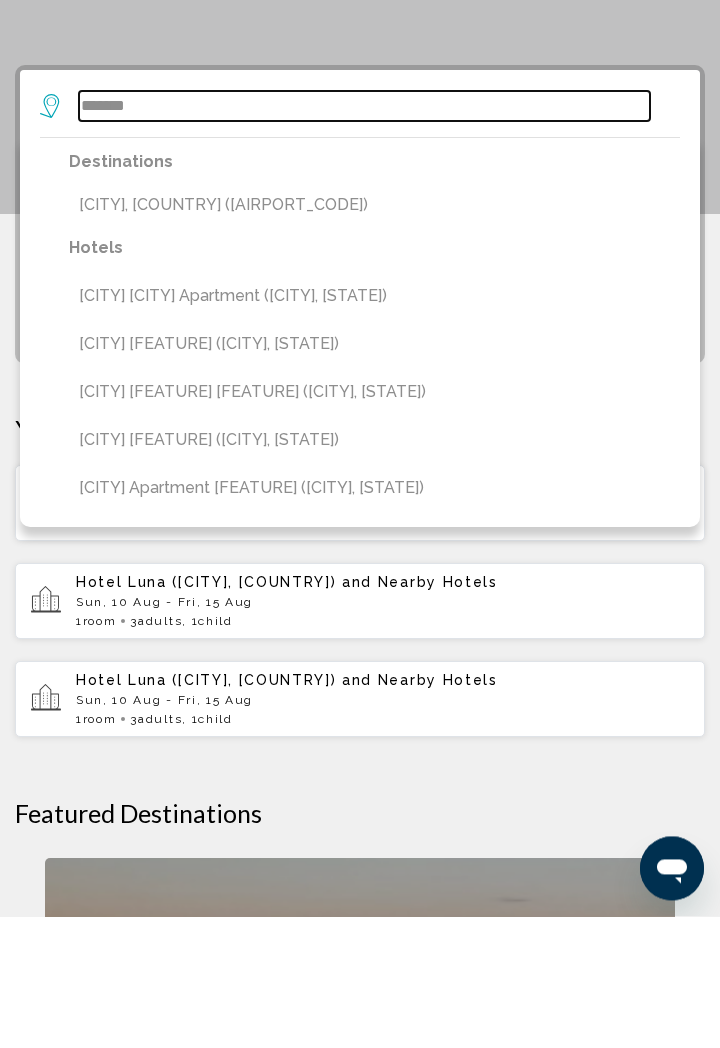 type on "*******" 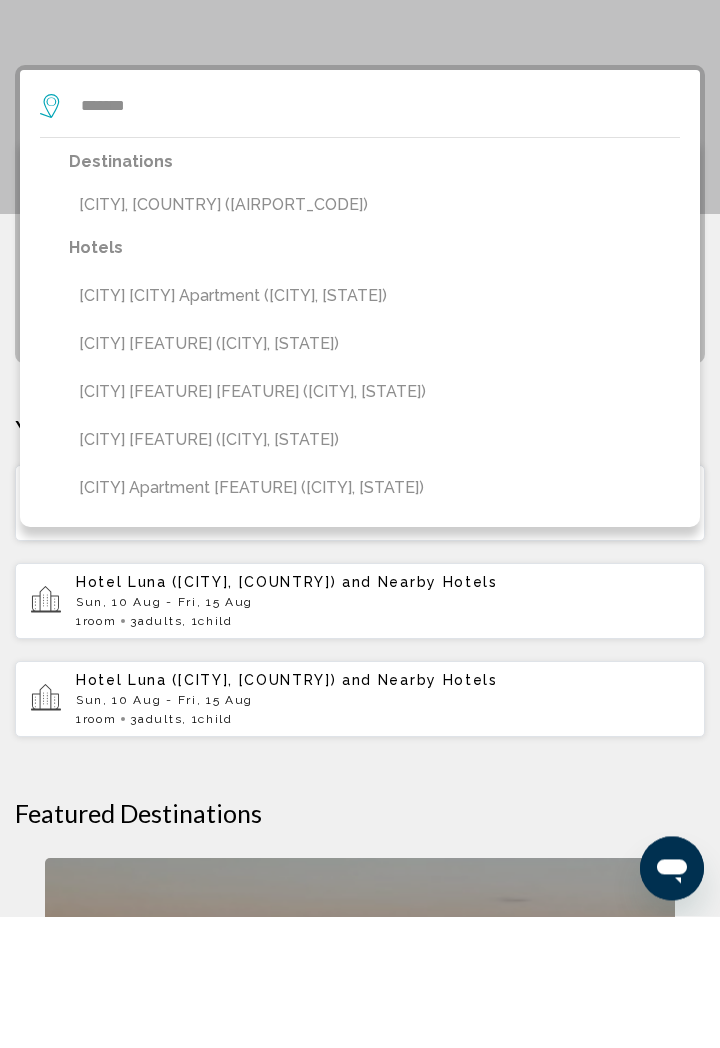 click on "Tbilisi, Georgia (TBS)" at bounding box center [374, 337] 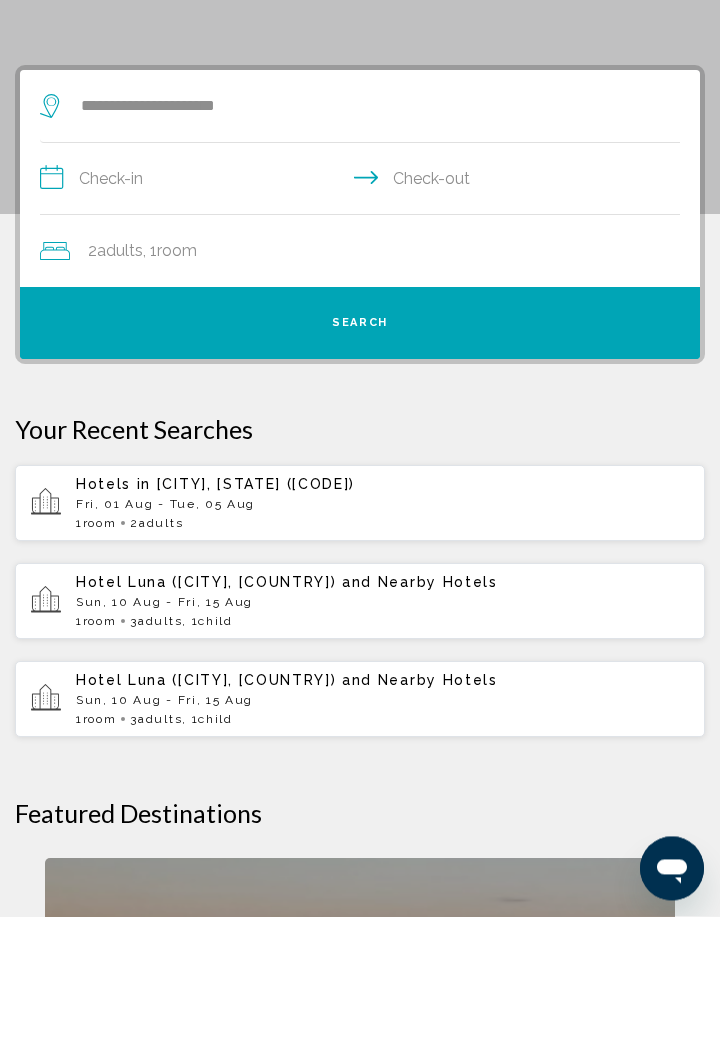 click on "**********" at bounding box center (364, 313) 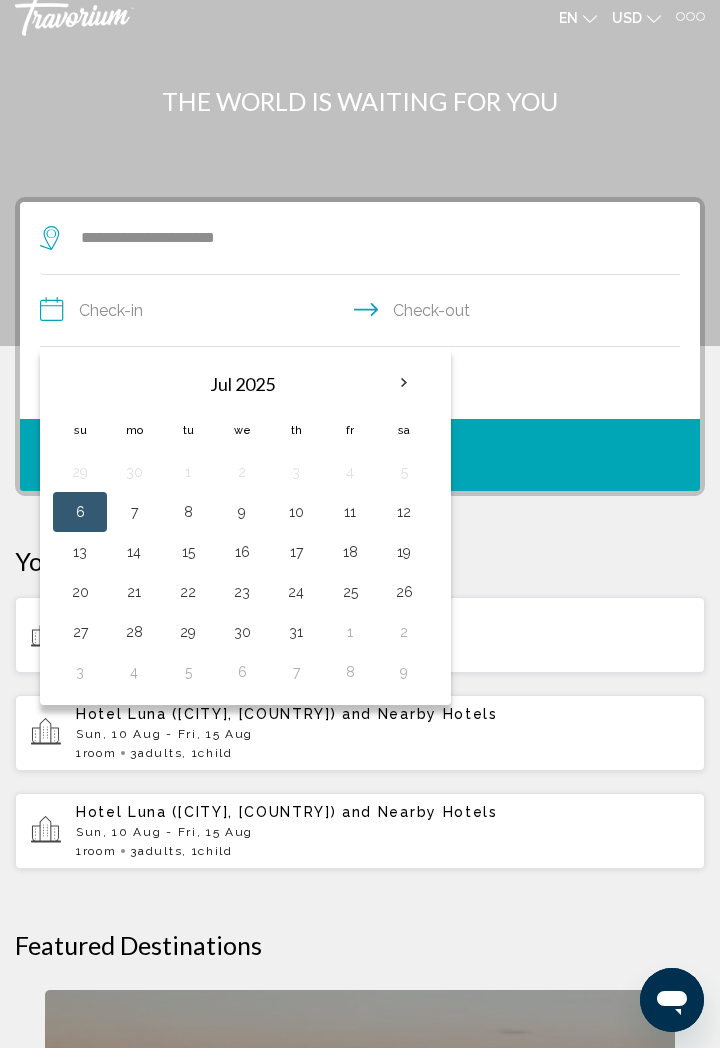 click on "26" at bounding box center (404, 592) 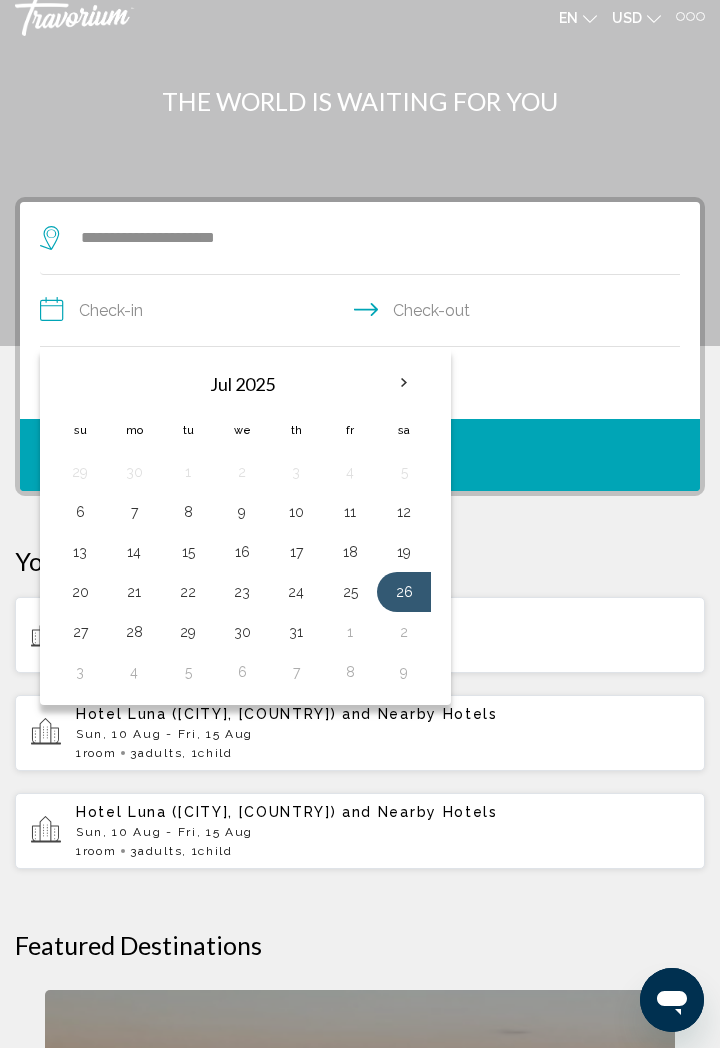 click on "31" at bounding box center (296, 632) 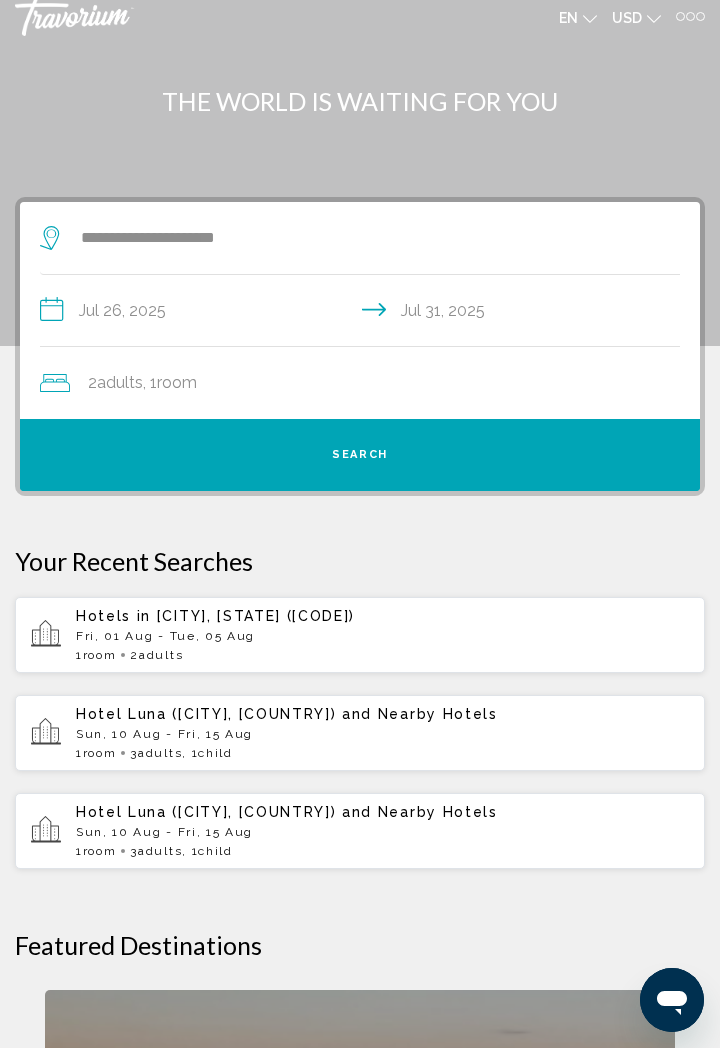 click on "Search" at bounding box center (360, 455) 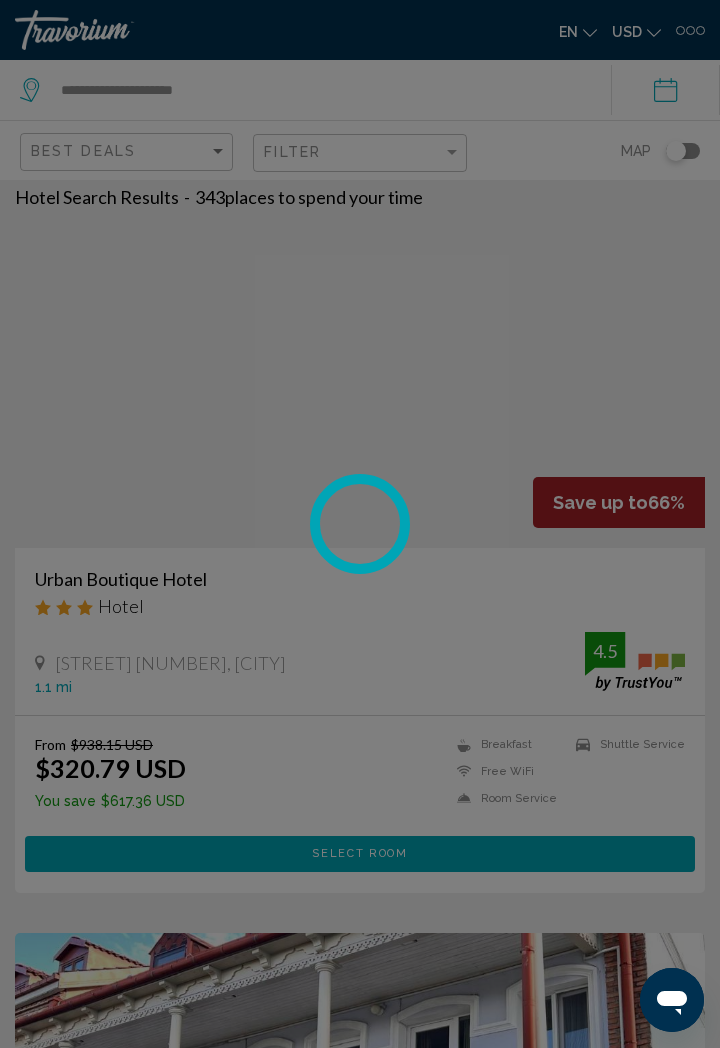 scroll, scrollTop: 0, scrollLeft: 0, axis: both 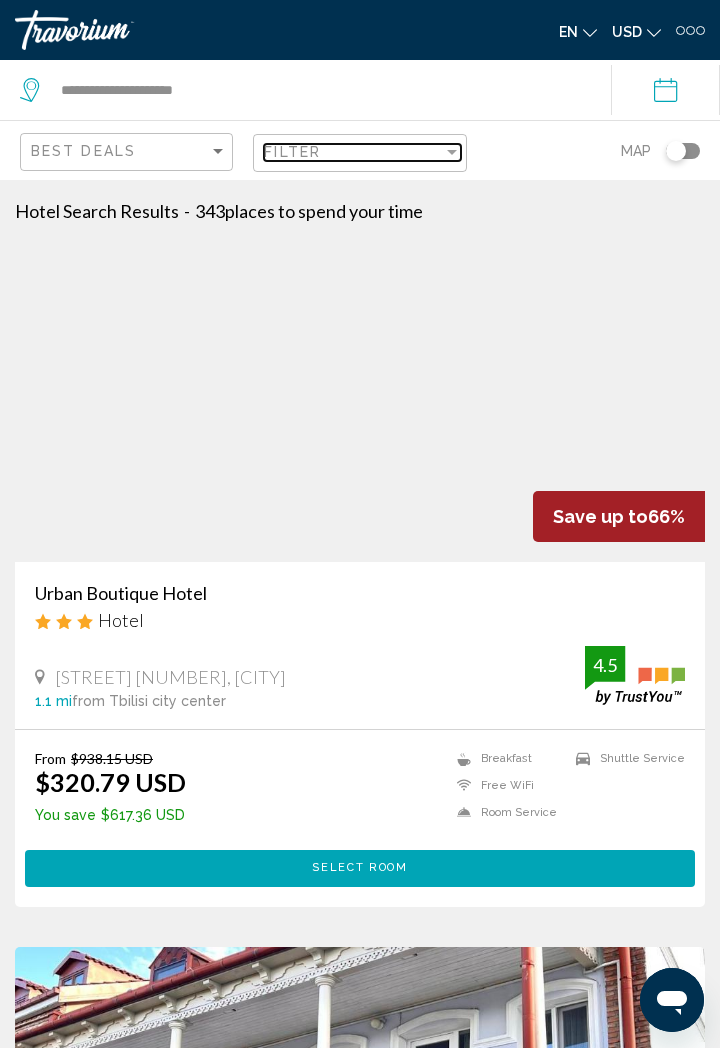 click on "Filter" at bounding box center [353, 152] 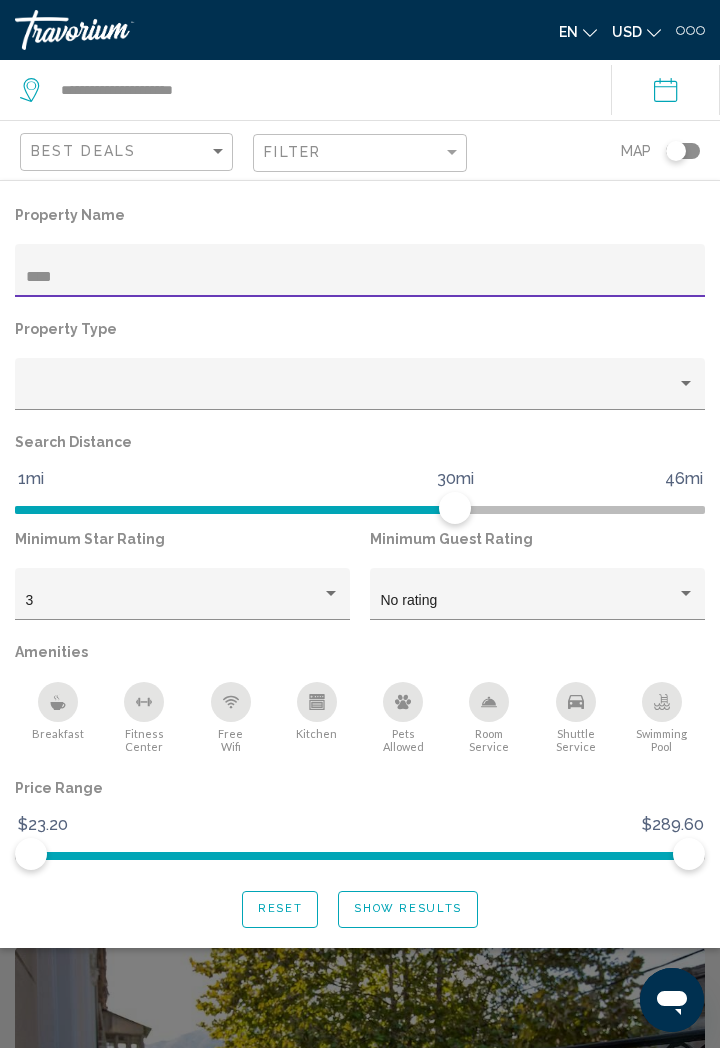type on "*****" 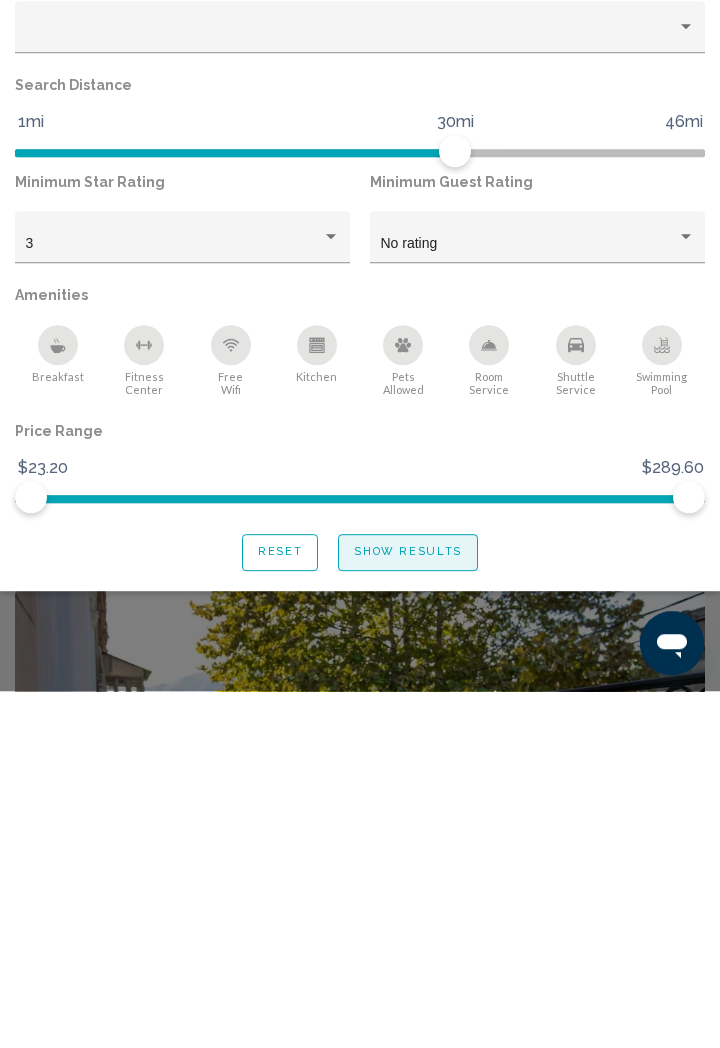 click on "Show Results" at bounding box center (408, 909) 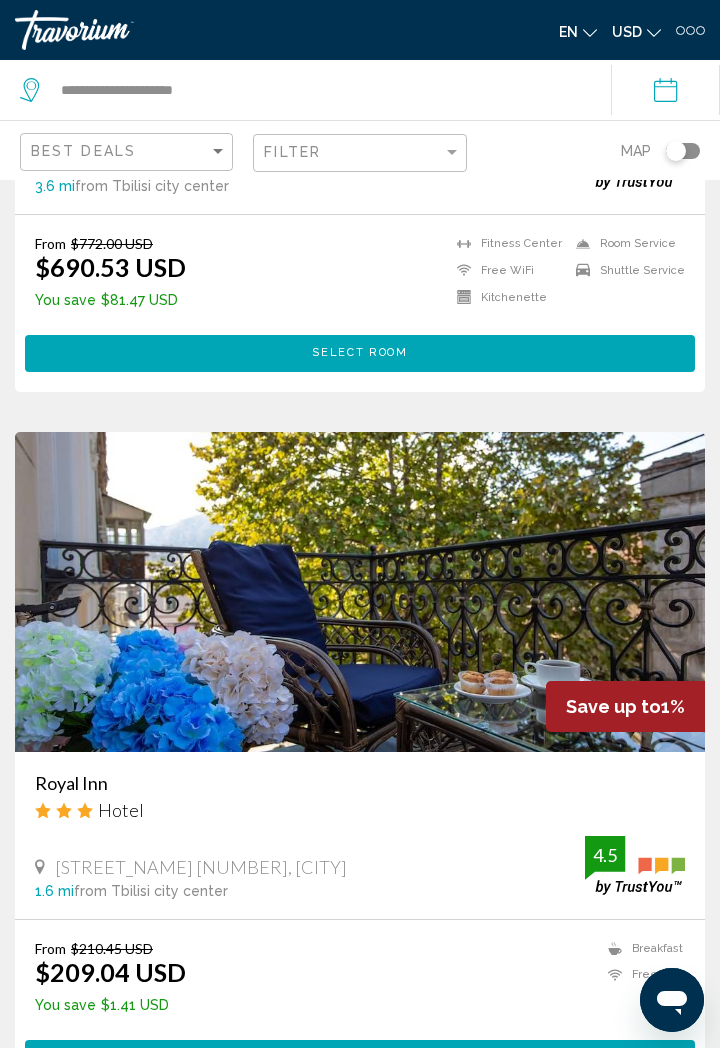 scroll, scrollTop: 516, scrollLeft: 0, axis: vertical 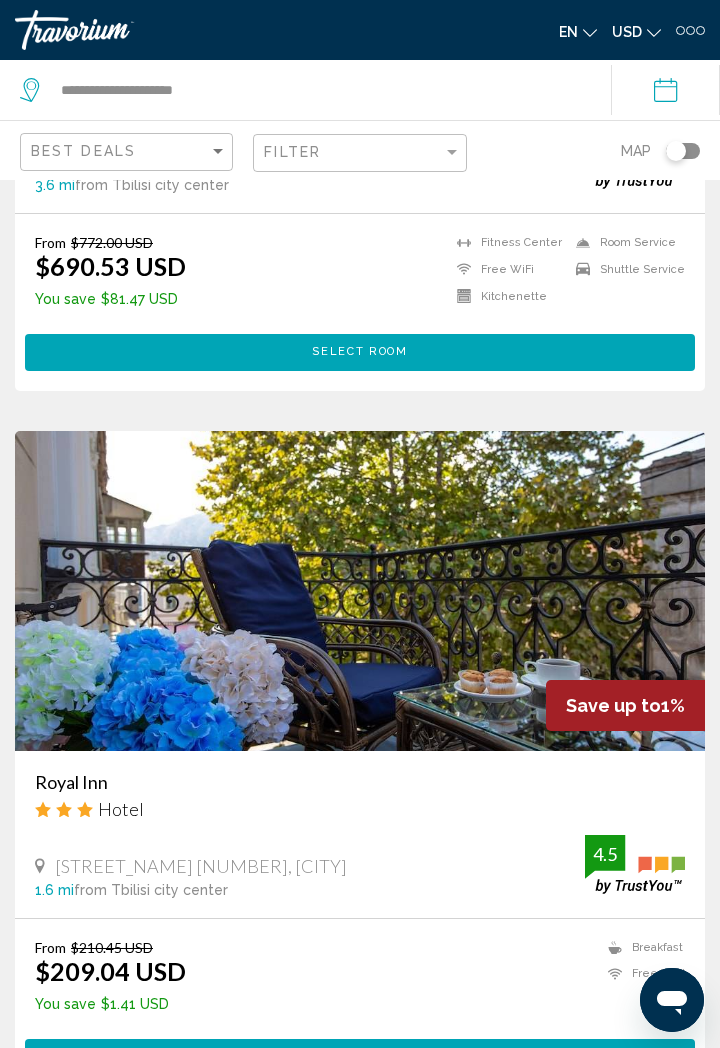 click at bounding box center (360, 591) 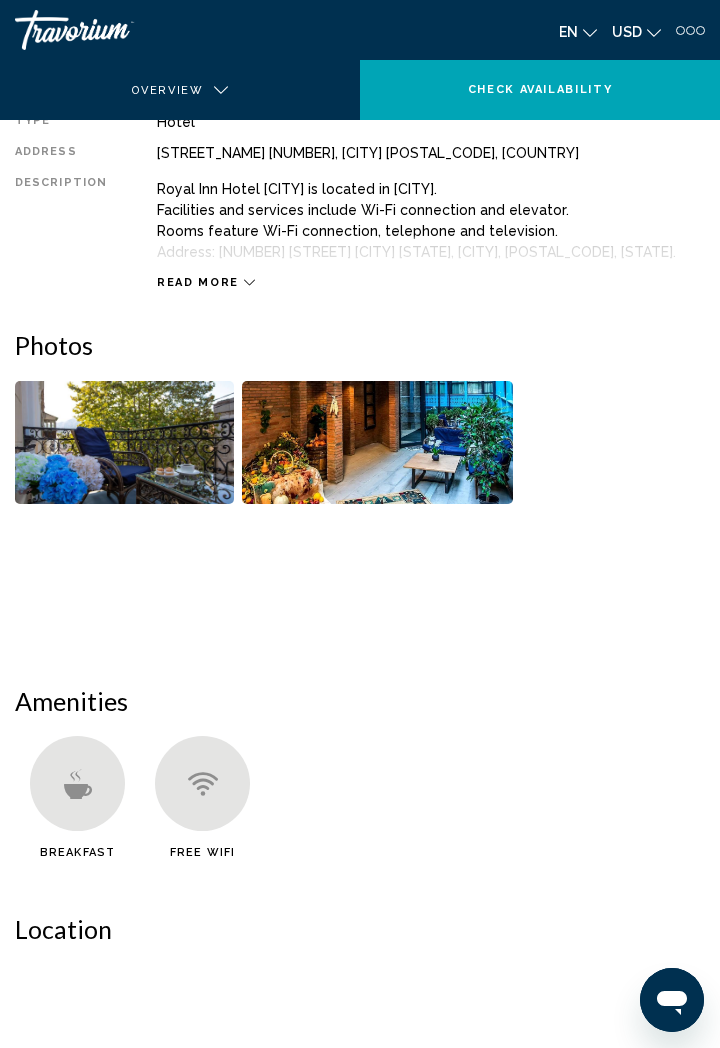 scroll, scrollTop: 0, scrollLeft: 0, axis: both 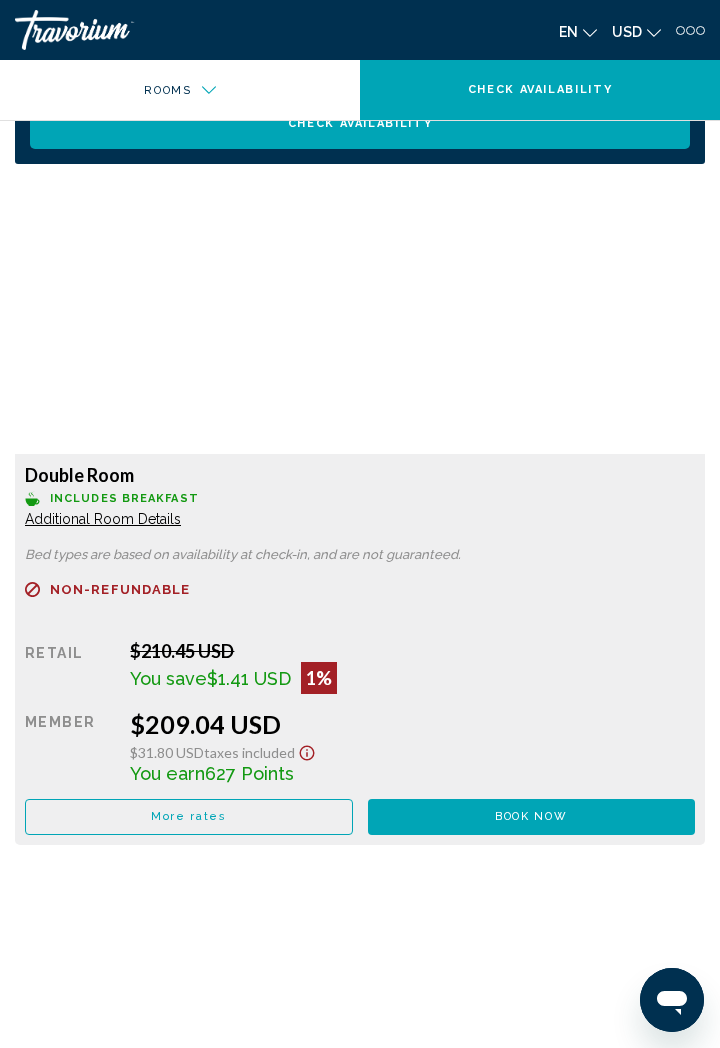 click on "Book now No longer available" at bounding box center [532, 817] 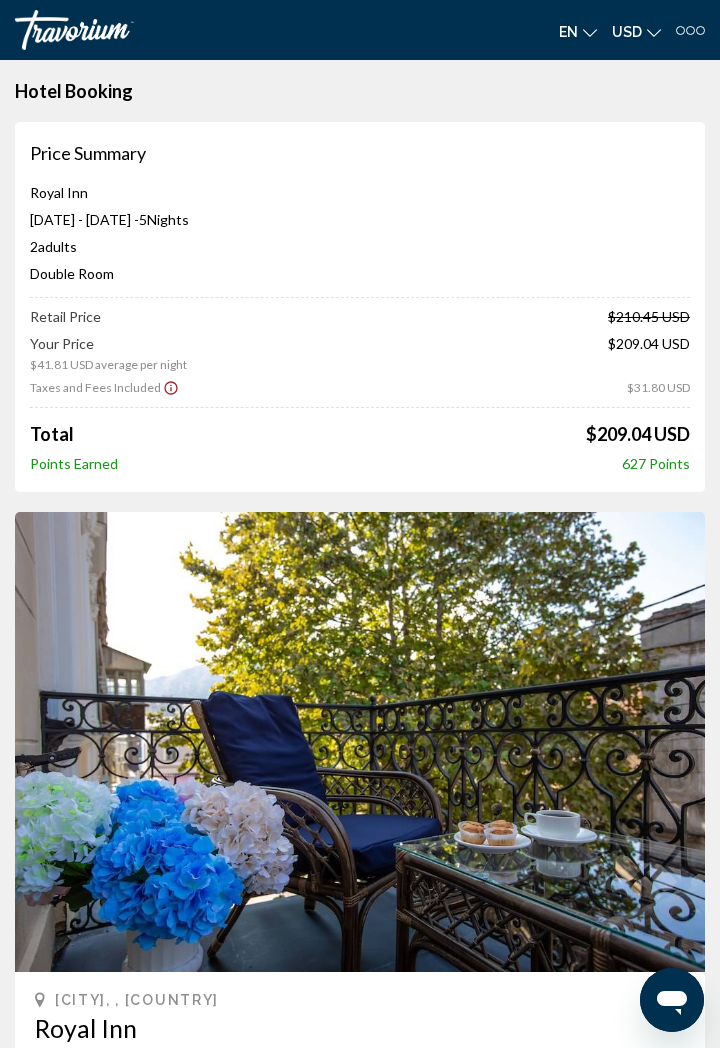 scroll, scrollTop: 32, scrollLeft: 0, axis: vertical 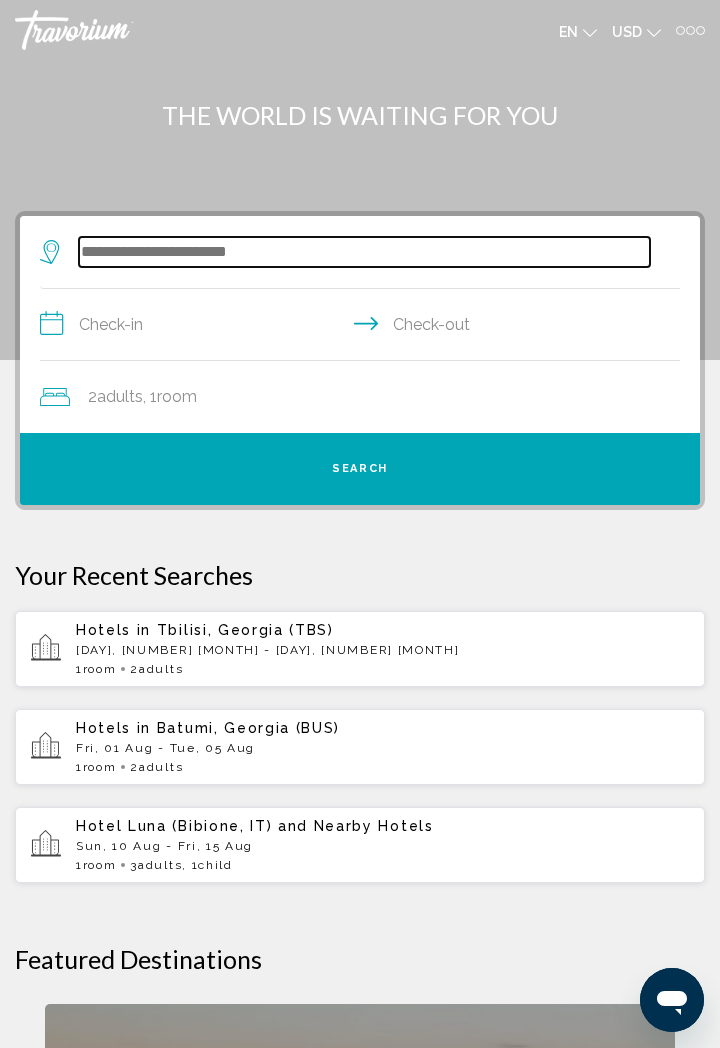 click at bounding box center [364, 252] 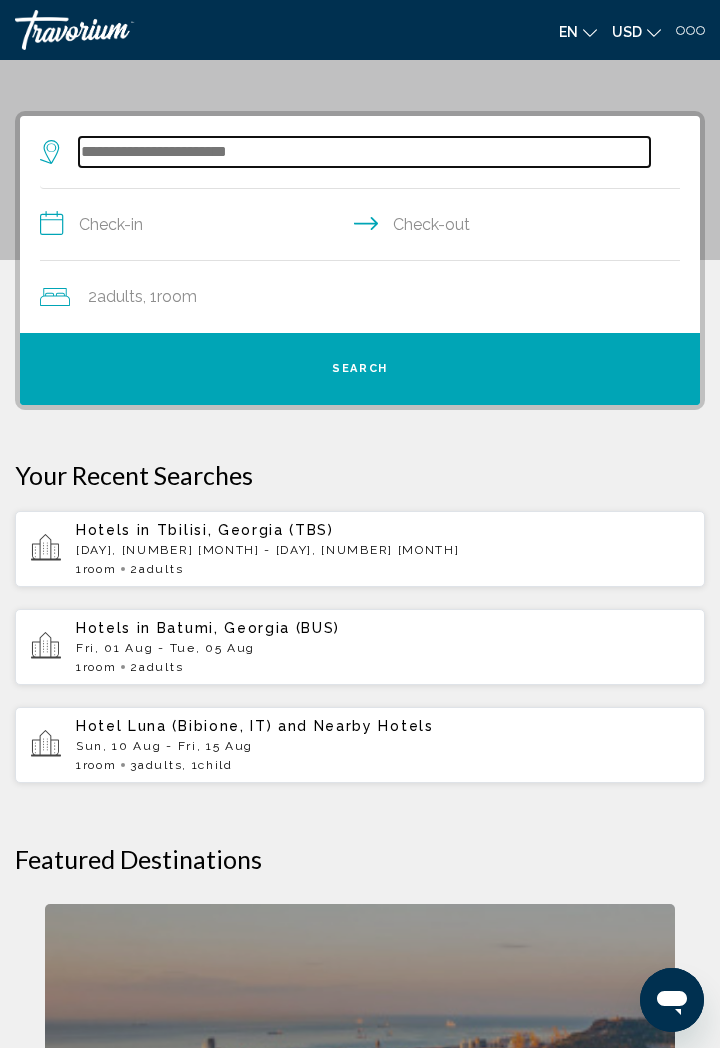 scroll, scrollTop: 146, scrollLeft: 0, axis: vertical 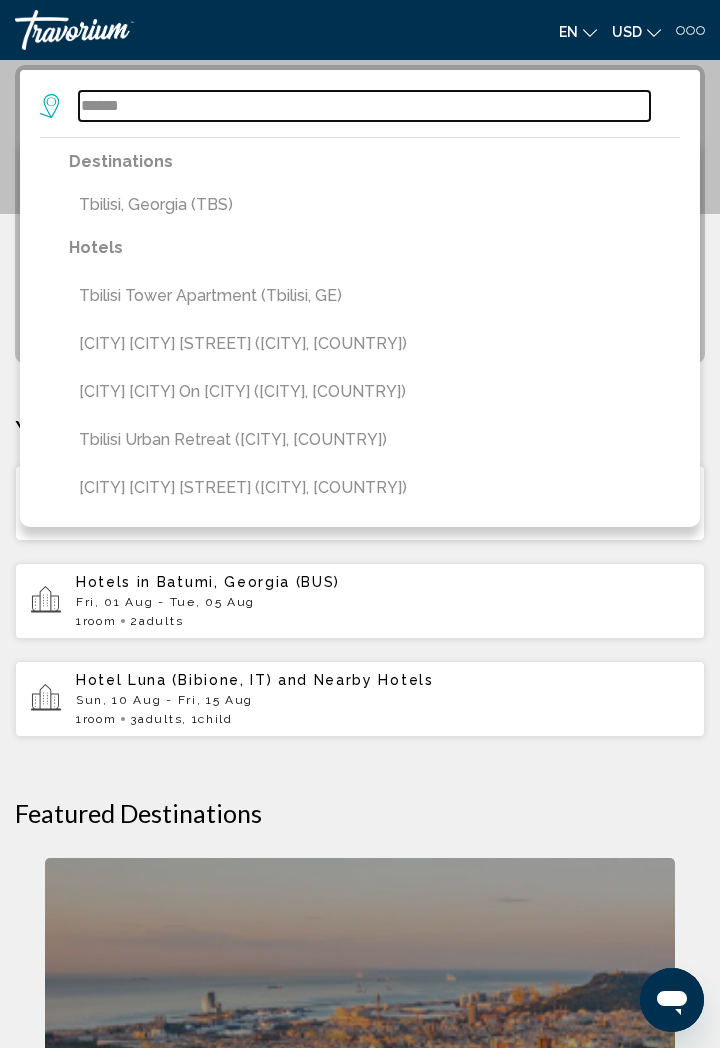 type on "******" 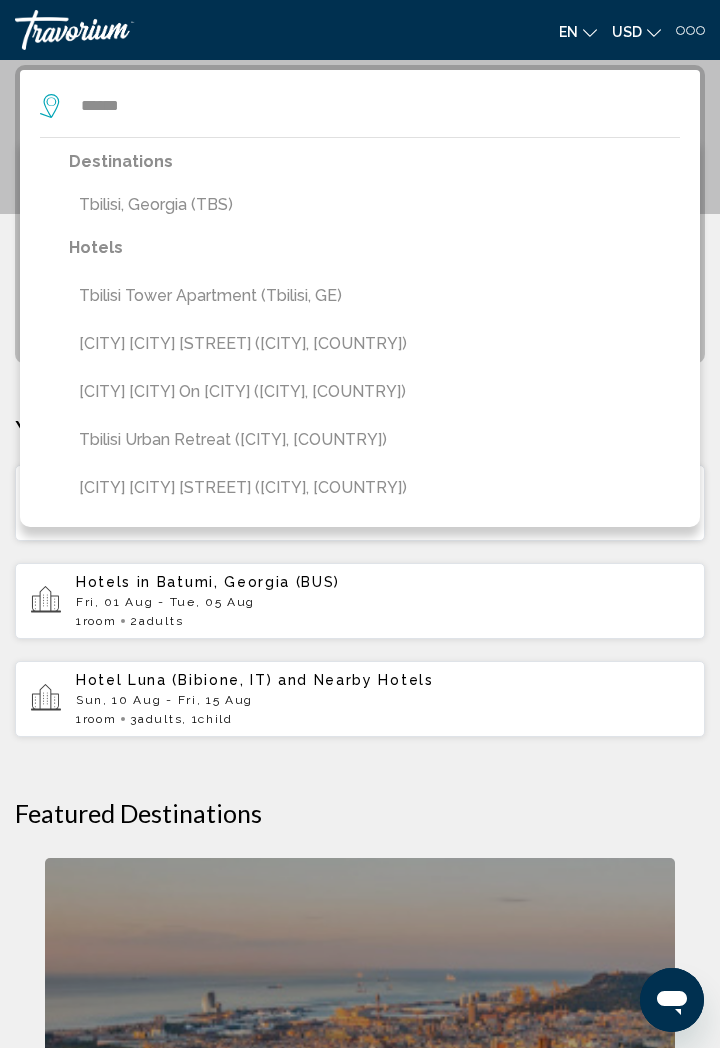 click on "Tbilisi, Georgia (TBS)" at bounding box center (374, 205) 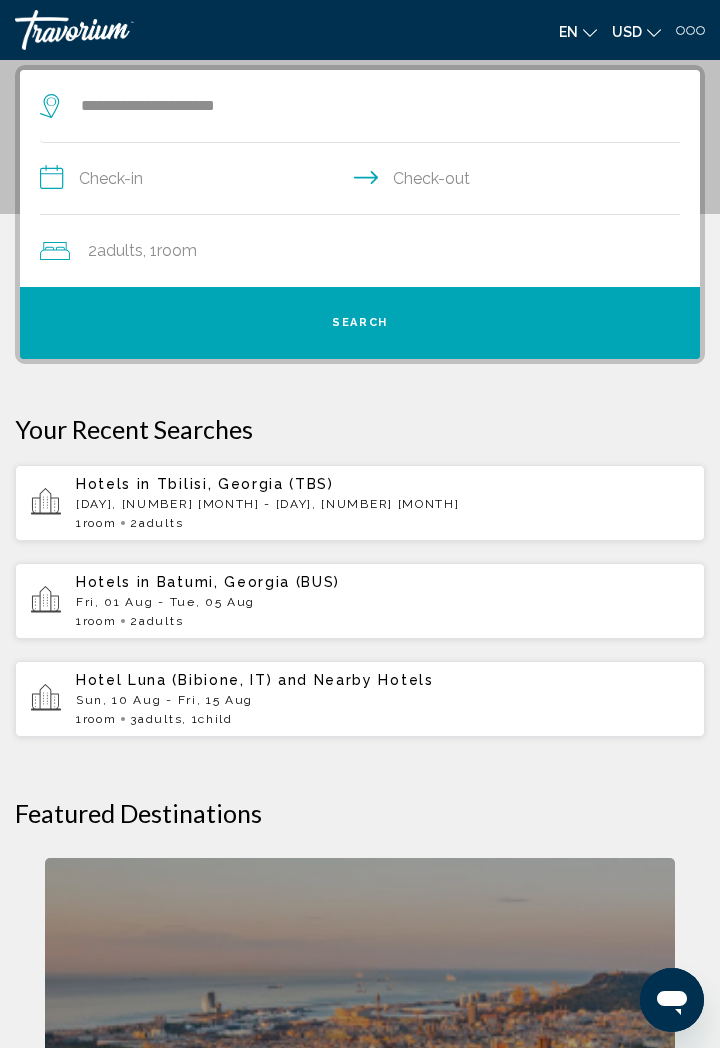 click on "**********" at bounding box center [364, 181] 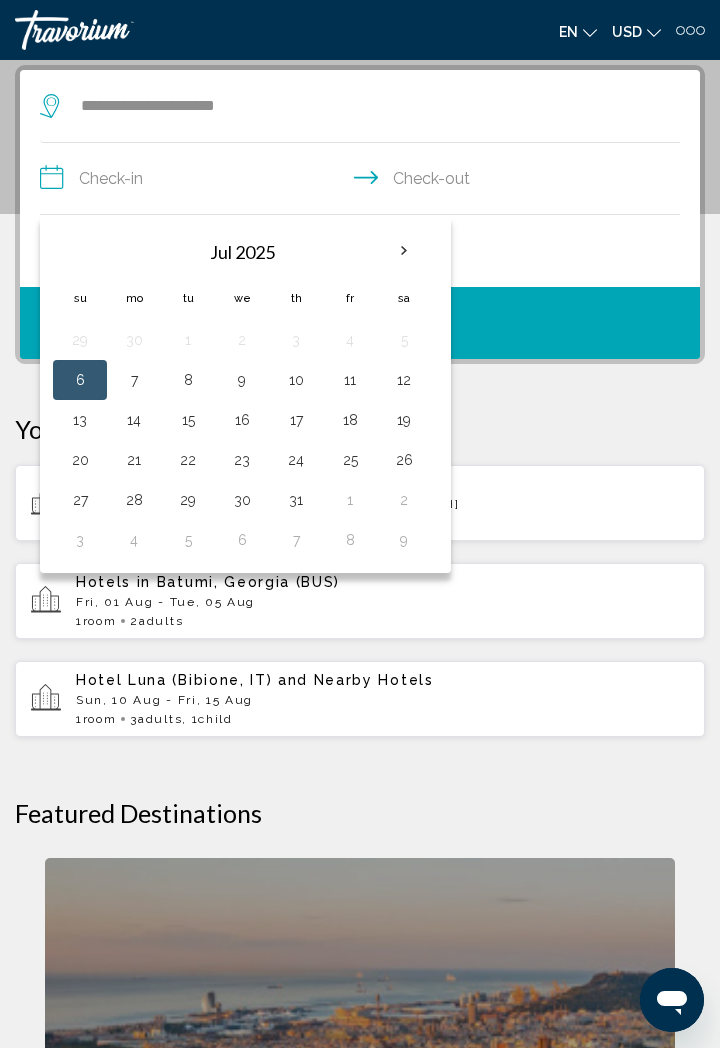 click on "26" at bounding box center [404, 460] 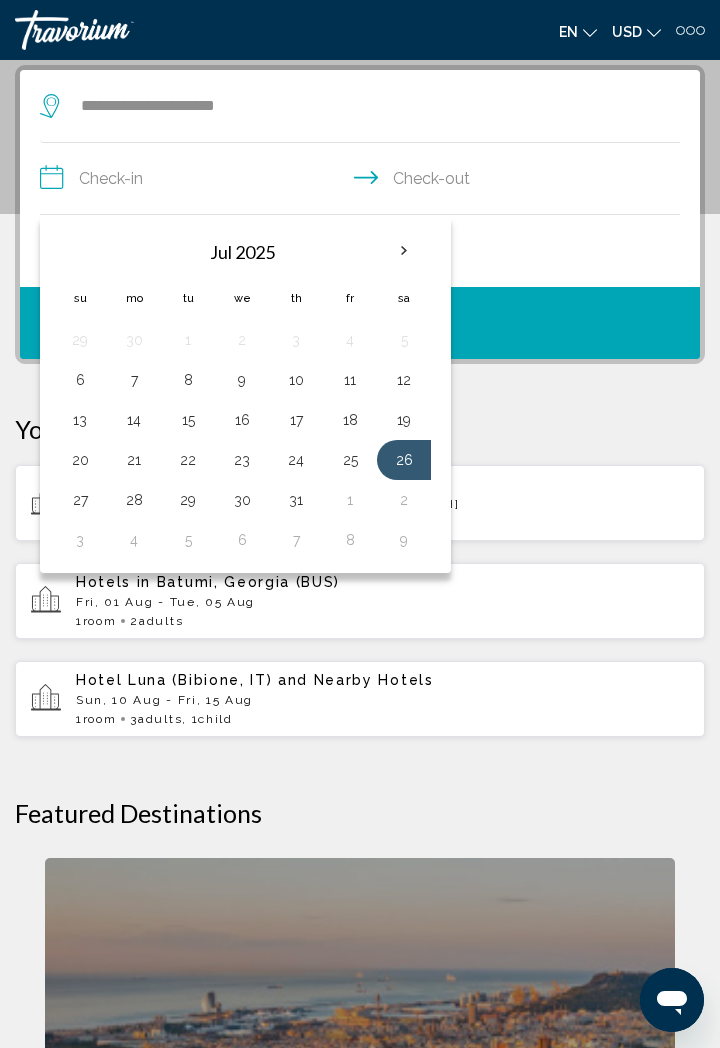 click on "3" at bounding box center [80, 540] 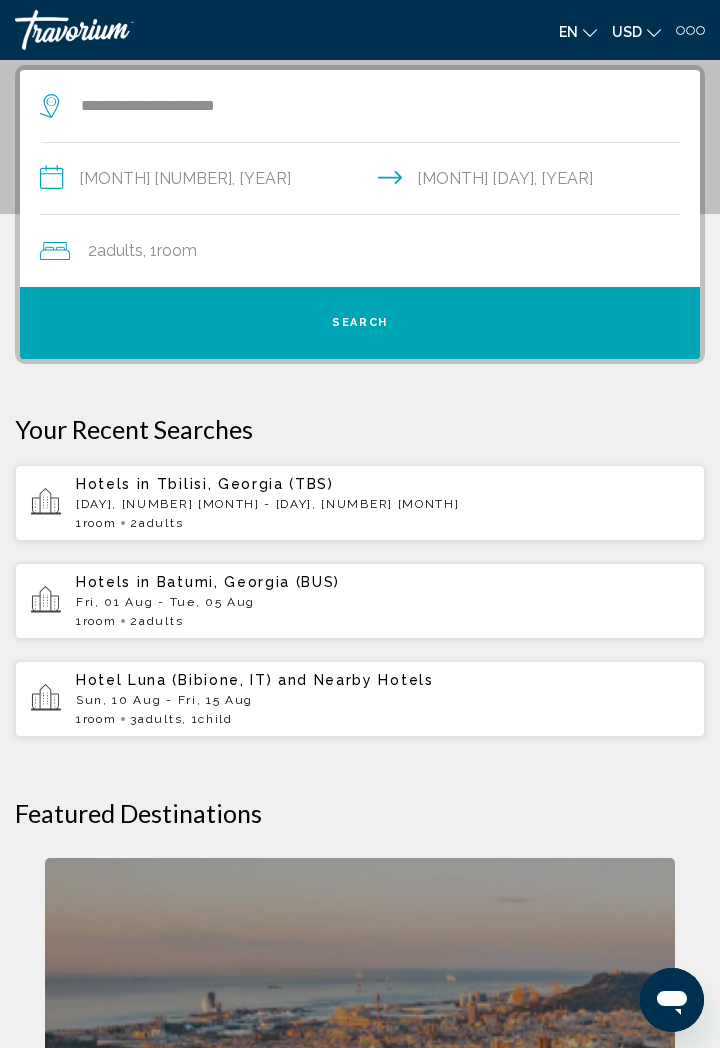click on "Search" at bounding box center [360, 323] 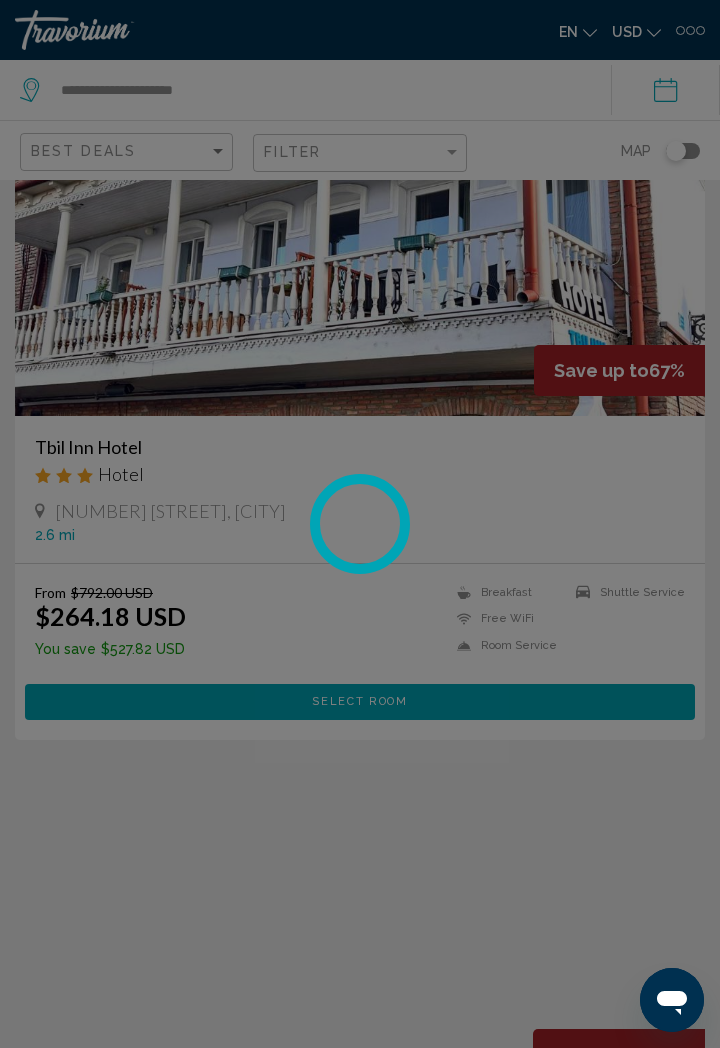 scroll, scrollTop: 0, scrollLeft: 0, axis: both 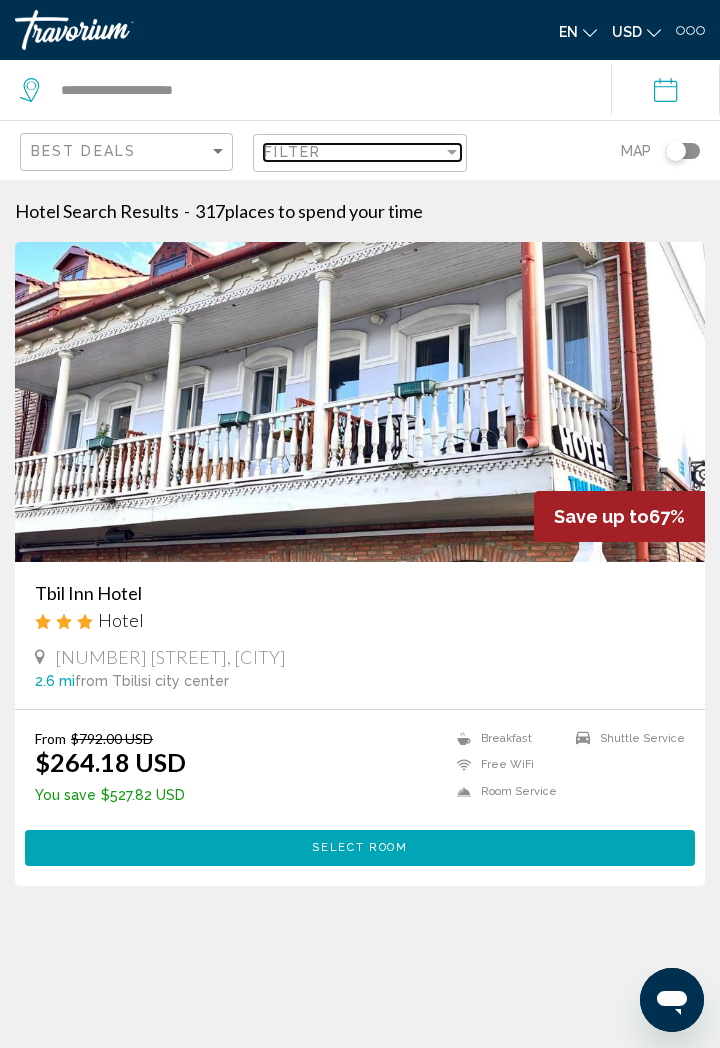click on "Filter" at bounding box center (353, 152) 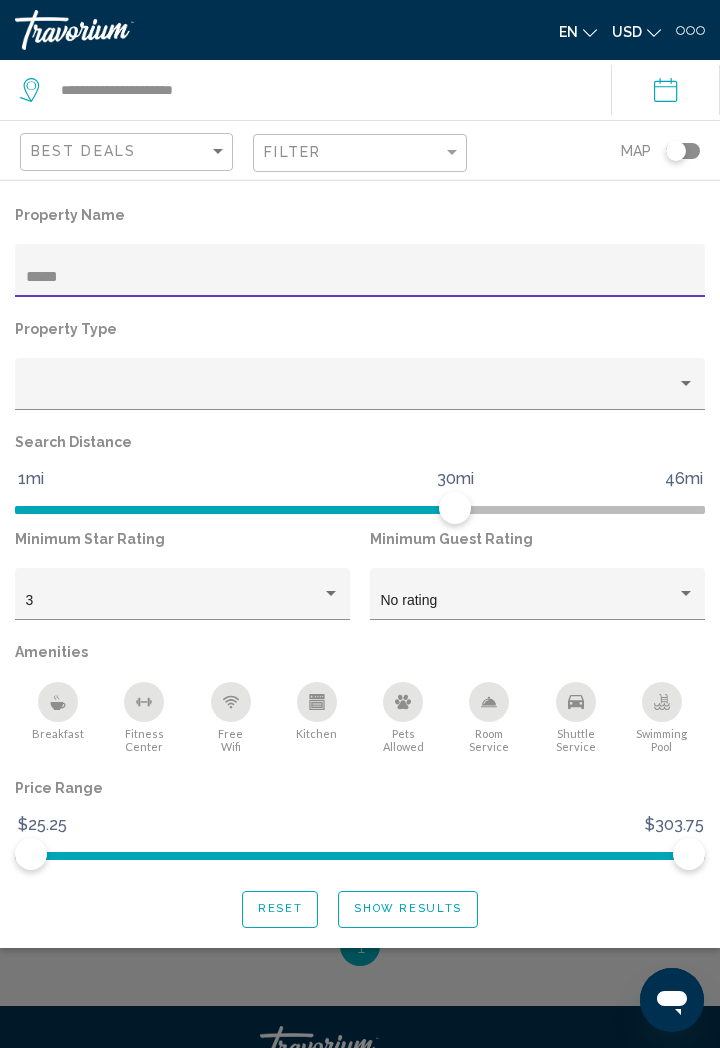 type on "******" 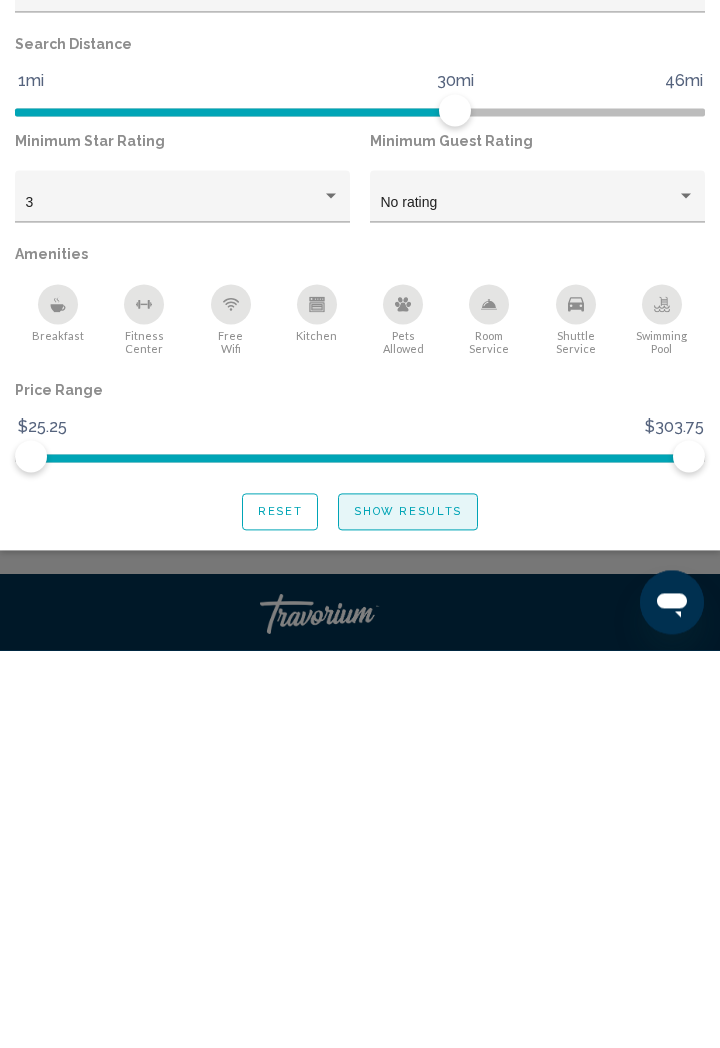 click on "Show Results" at bounding box center [408, 909] 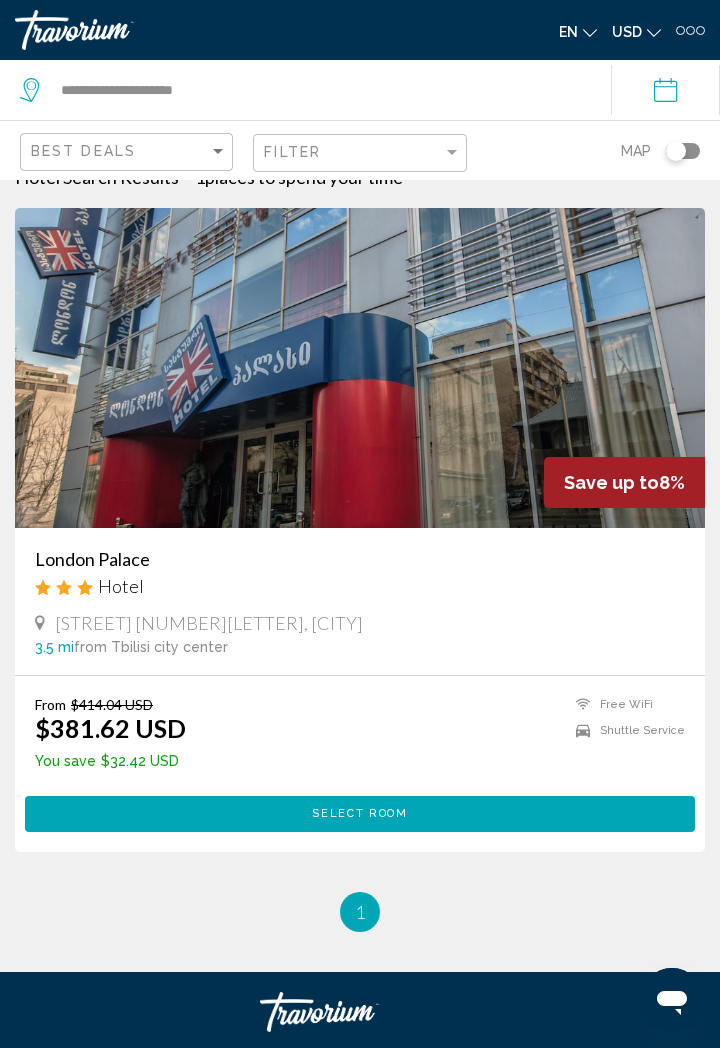 scroll, scrollTop: 0, scrollLeft: 0, axis: both 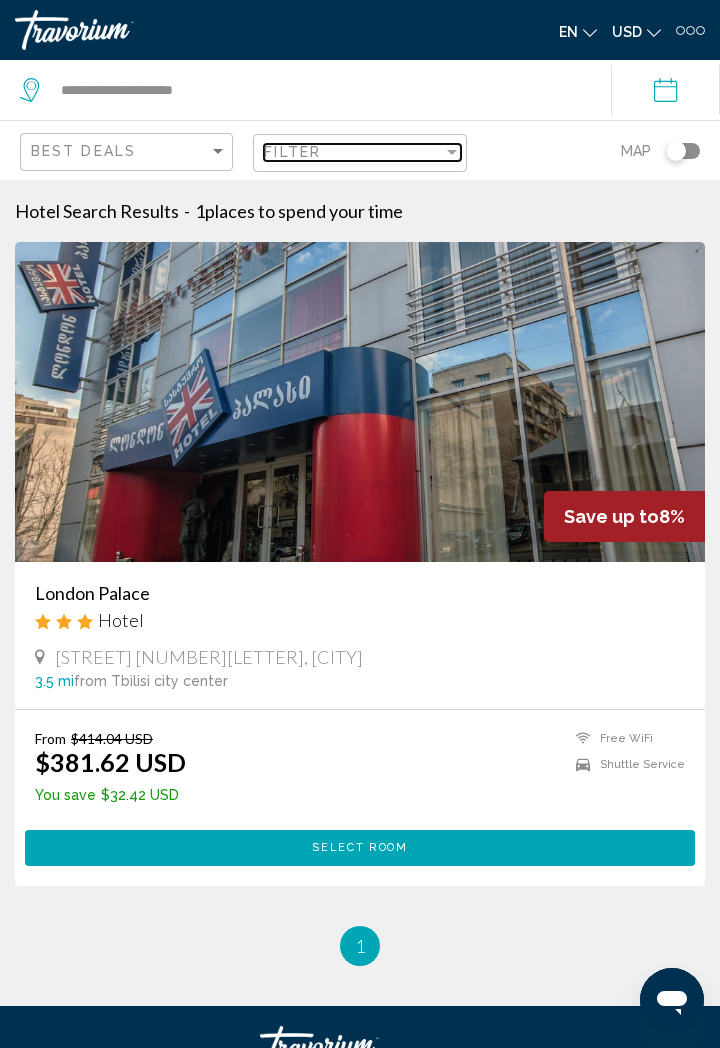 click at bounding box center (452, 152) 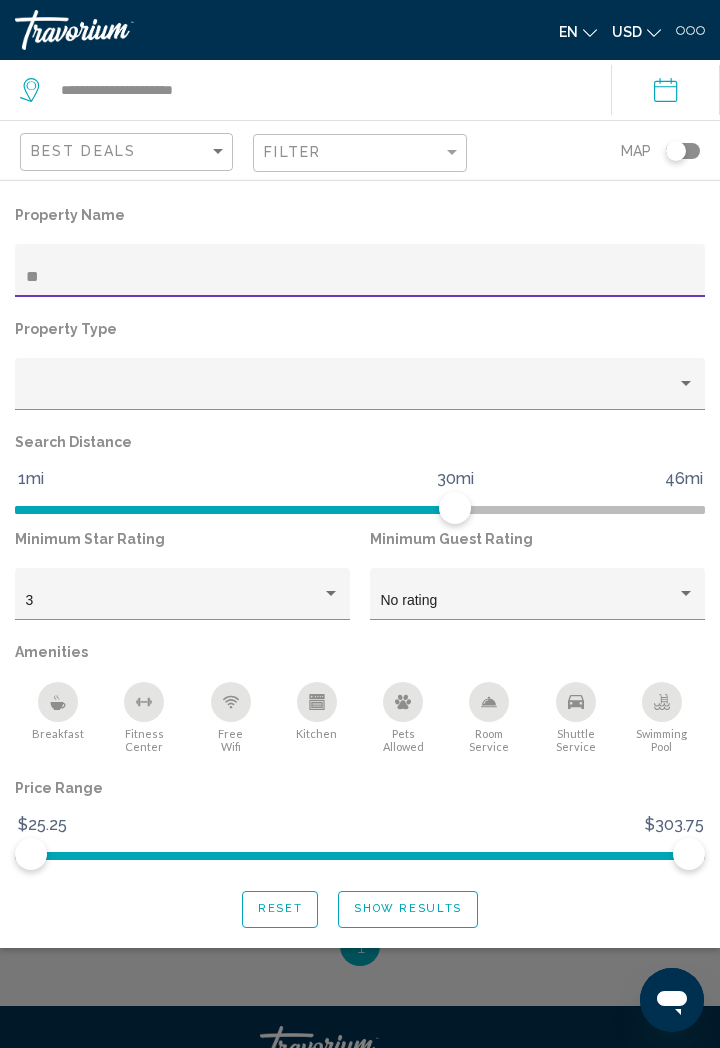 type on "*" 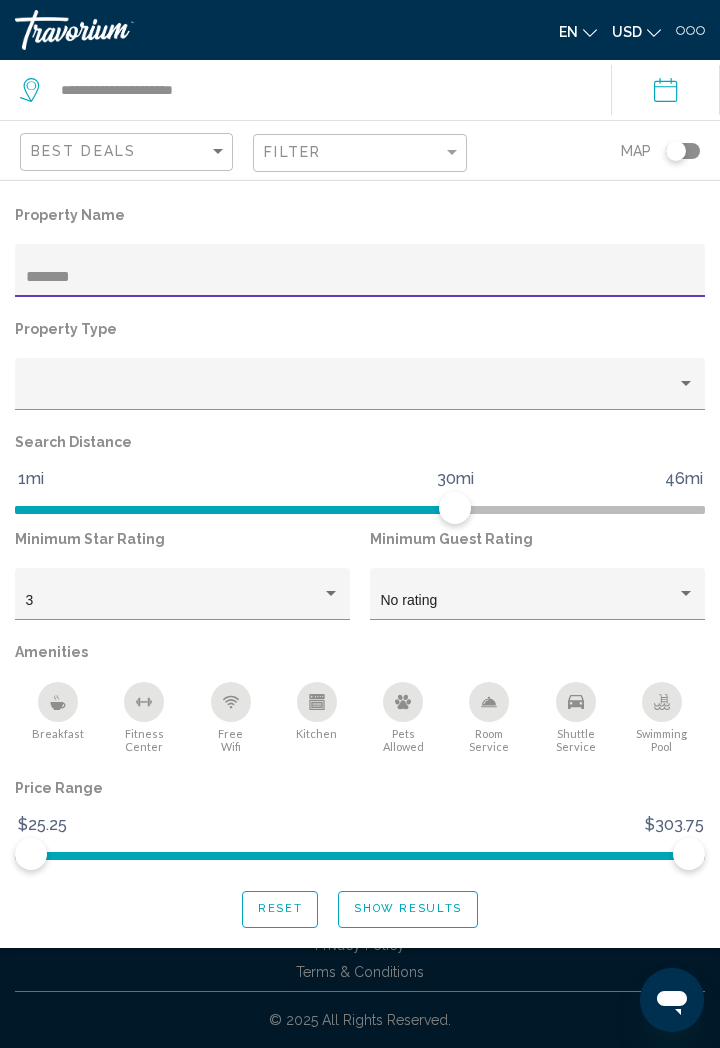type on "********" 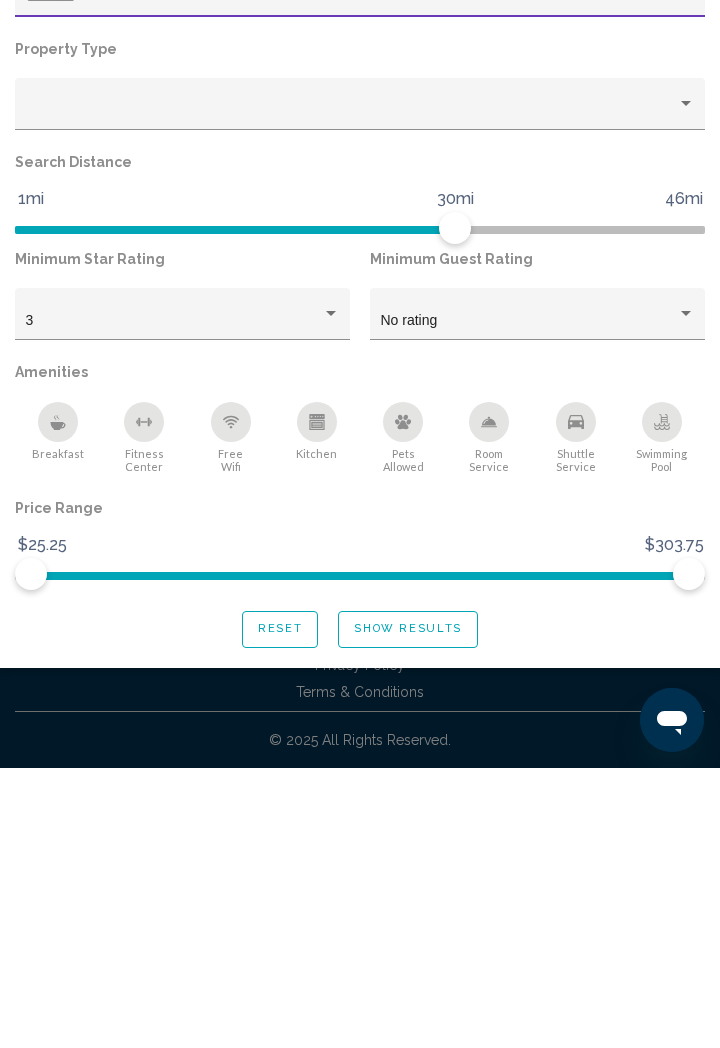 click on "Show Results" at bounding box center (408, 909) 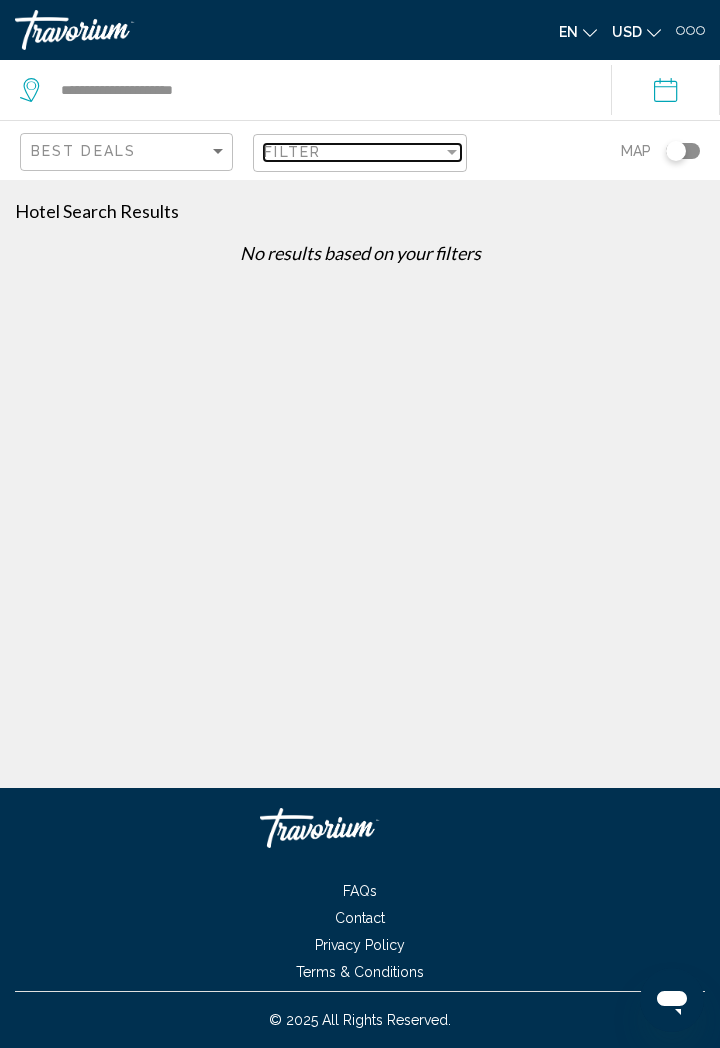 click at bounding box center [452, 152] 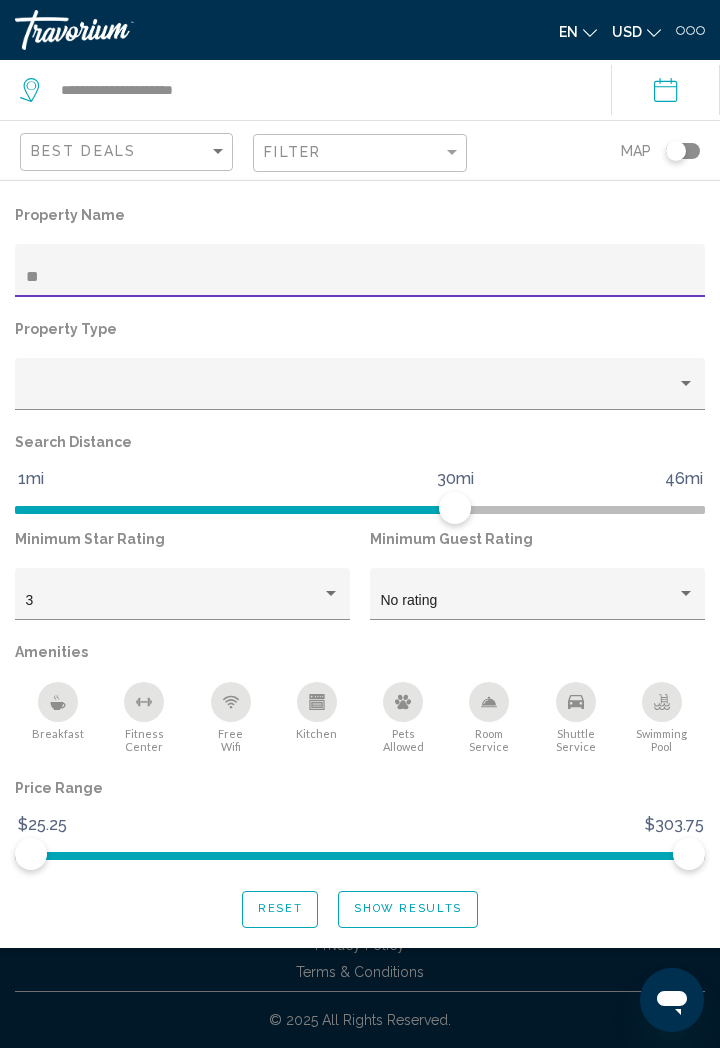 type on "*" 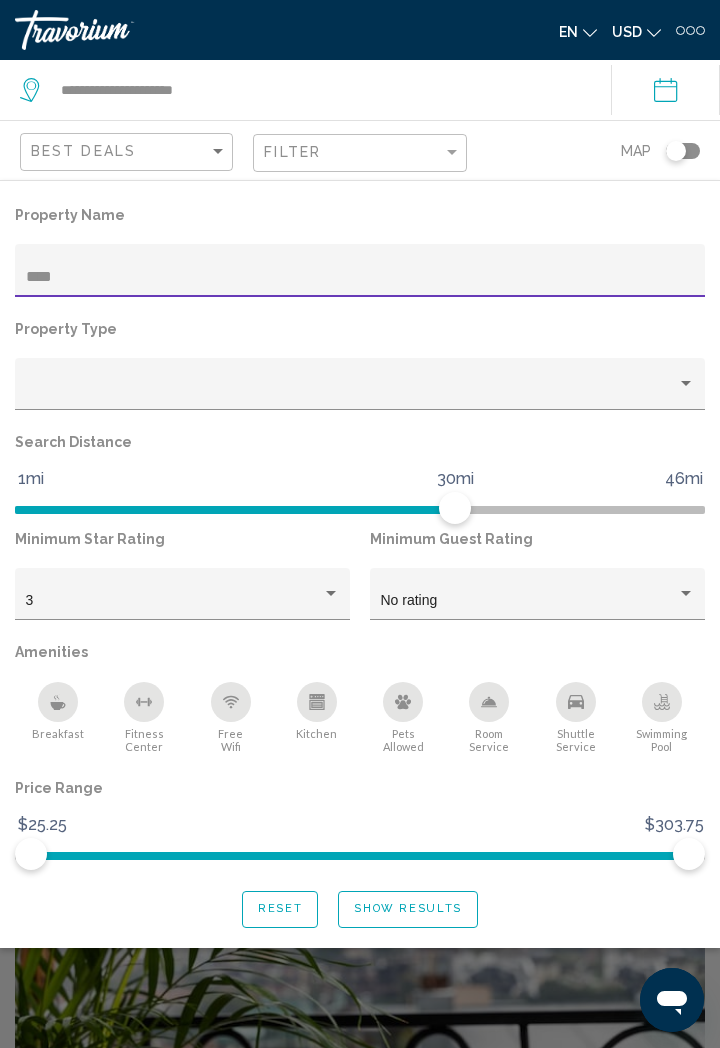 type on "*****" 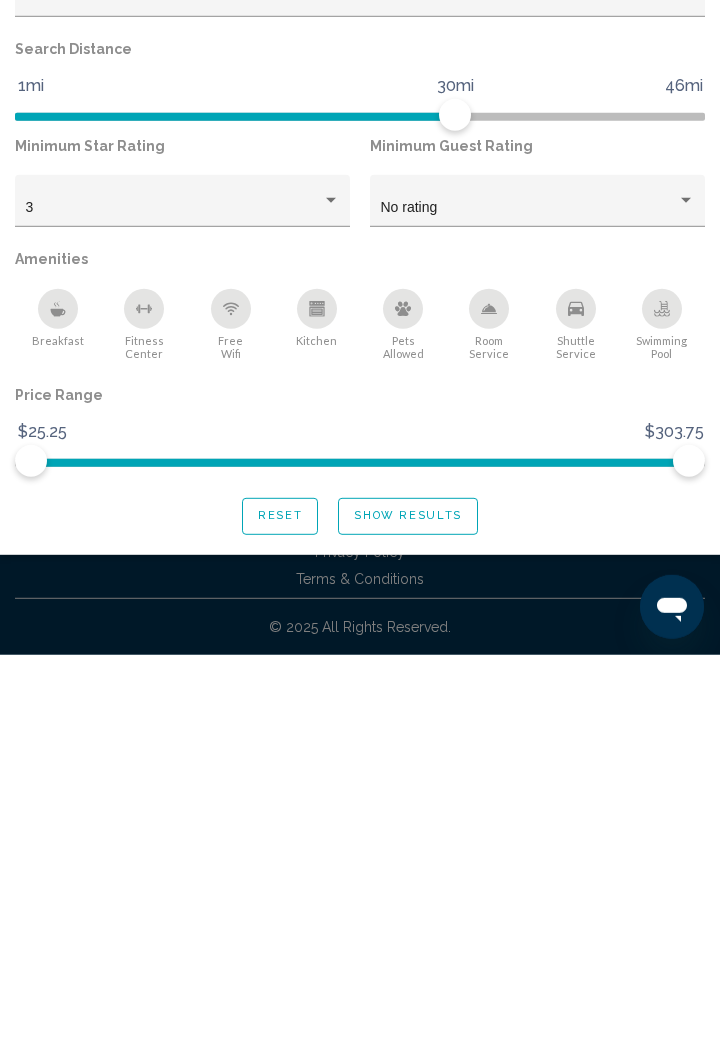 scroll, scrollTop: 64, scrollLeft: 0, axis: vertical 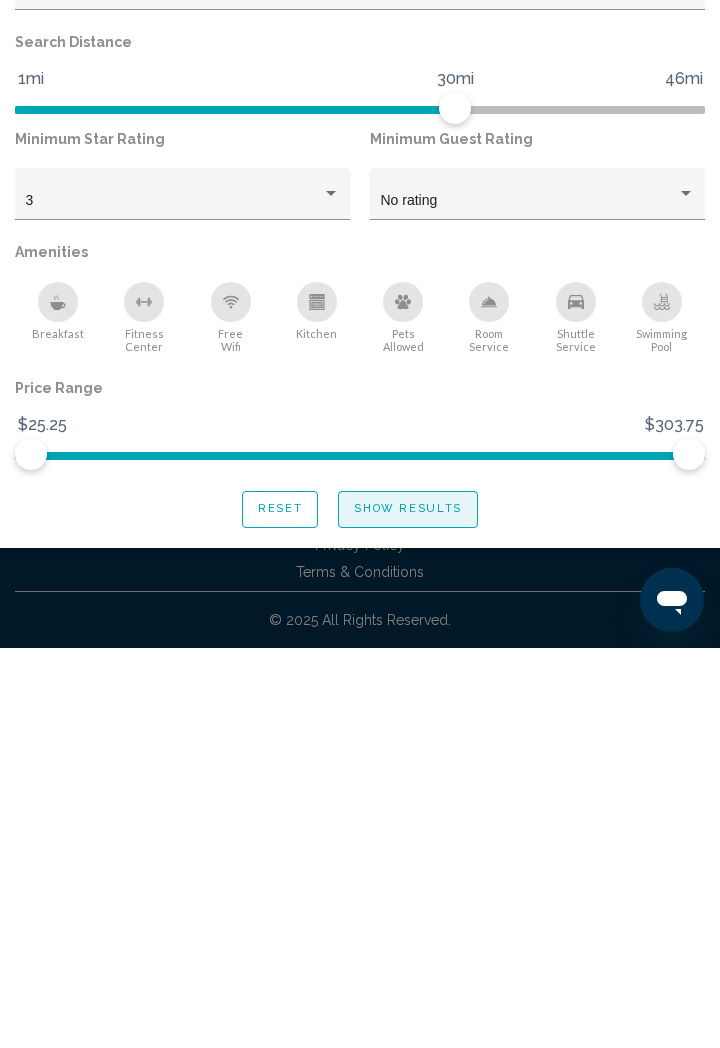 click on "Show Results" at bounding box center [408, 909] 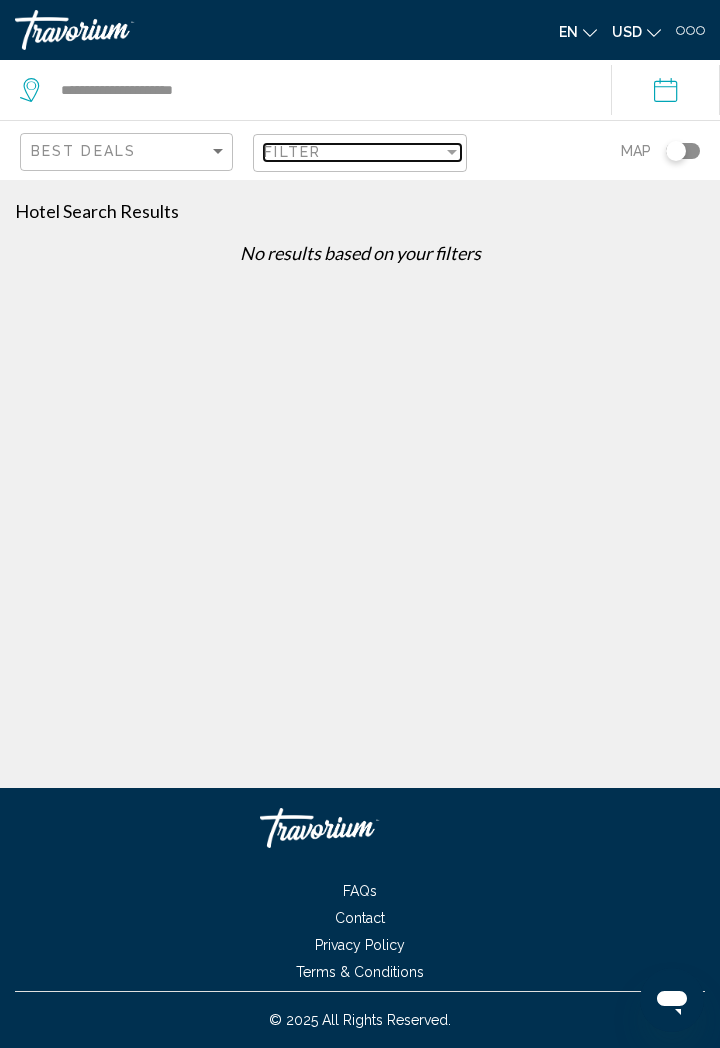 click at bounding box center (452, 152) 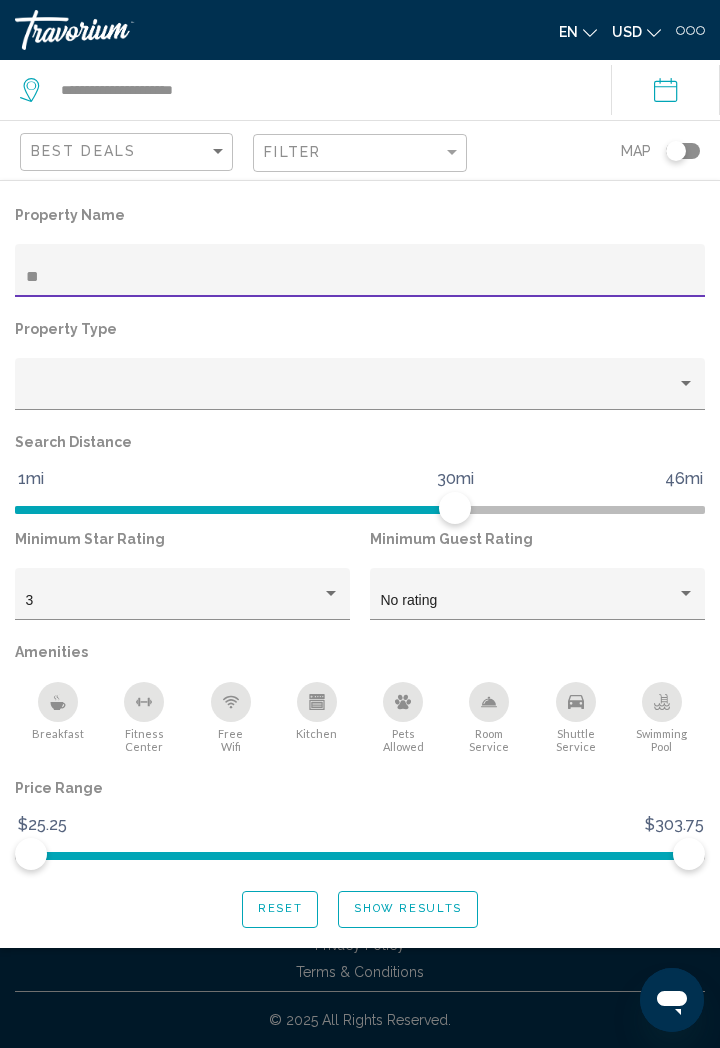 type on "*" 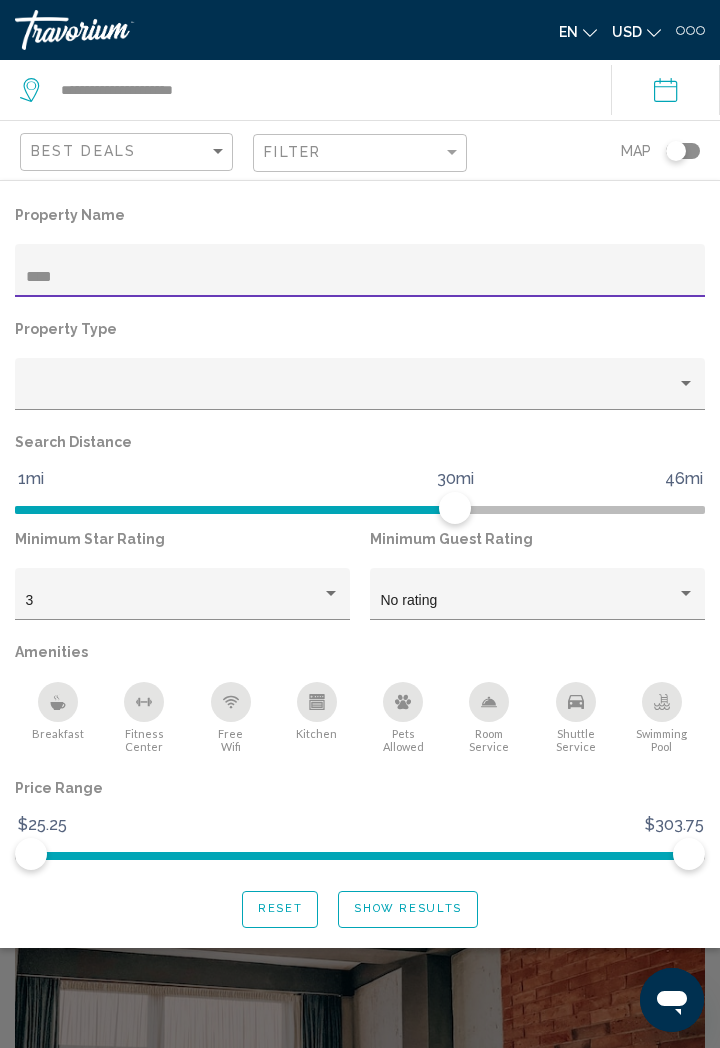 type on "*****" 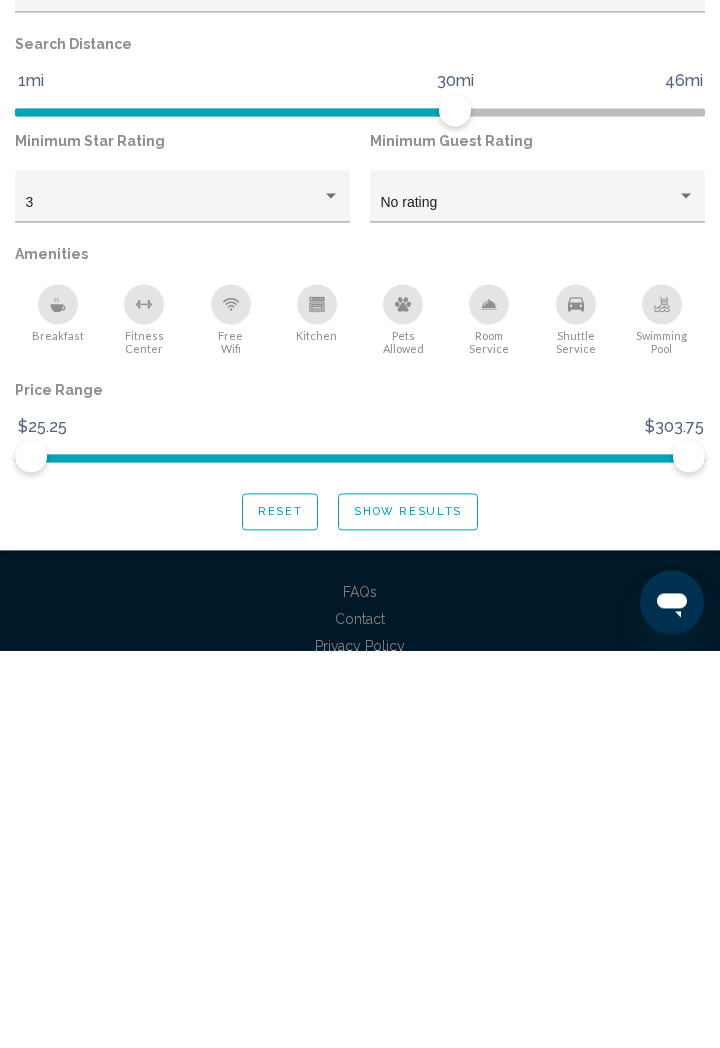 click on "Show Results" at bounding box center [408, 909] 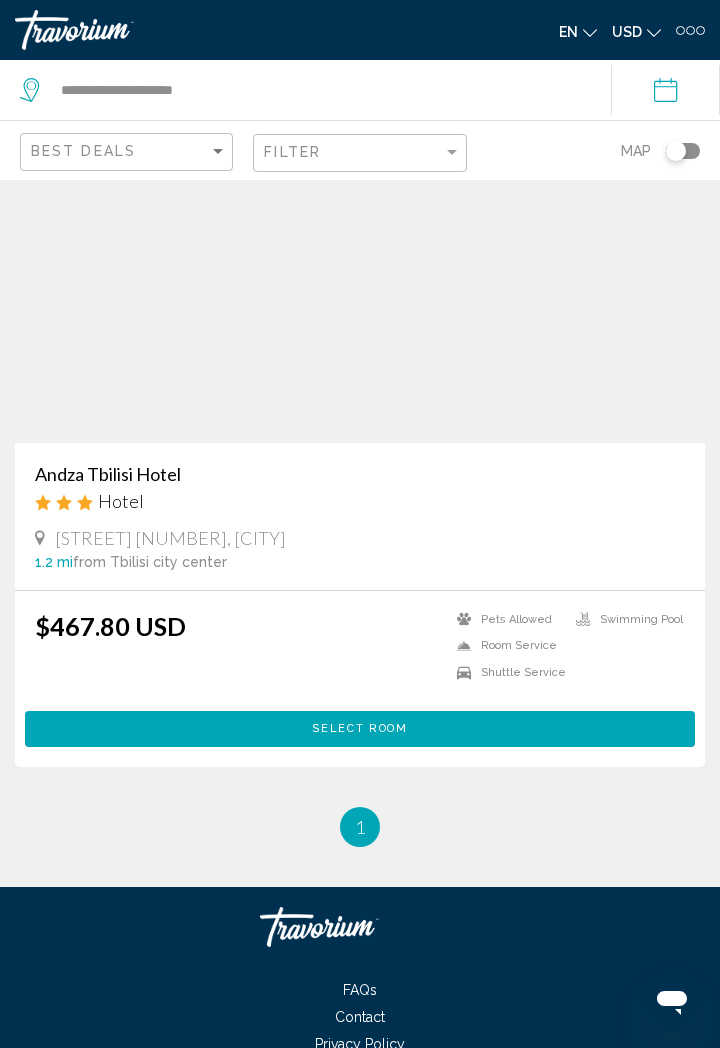 click at bounding box center (360, 283) 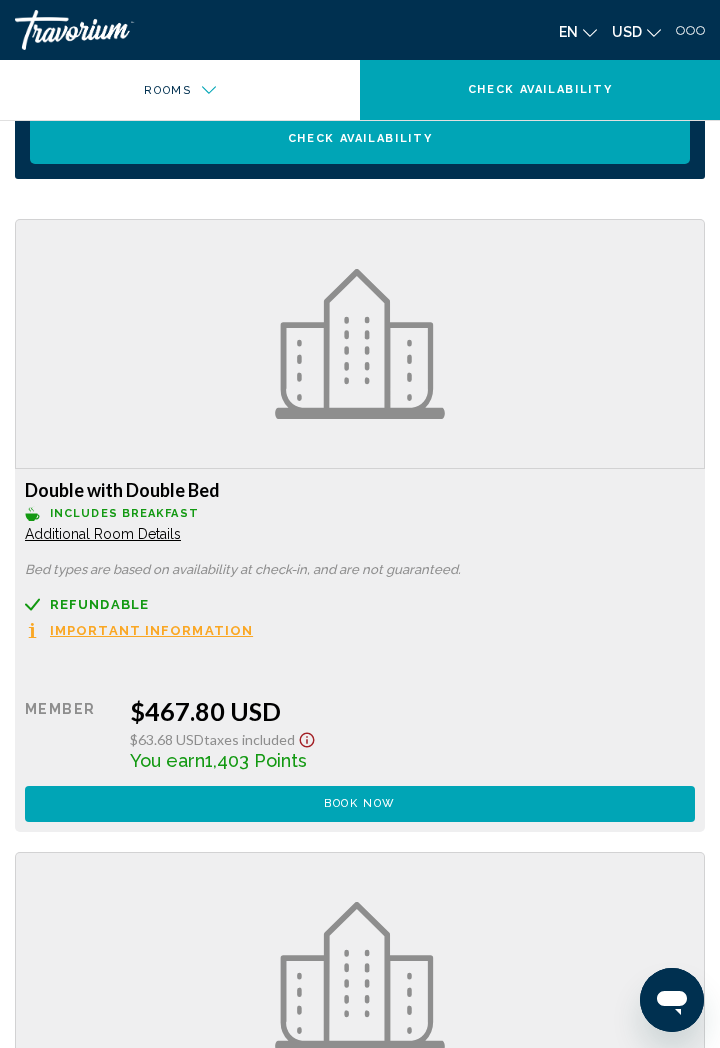 scroll, scrollTop: 2253, scrollLeft: 0, axis: vertical 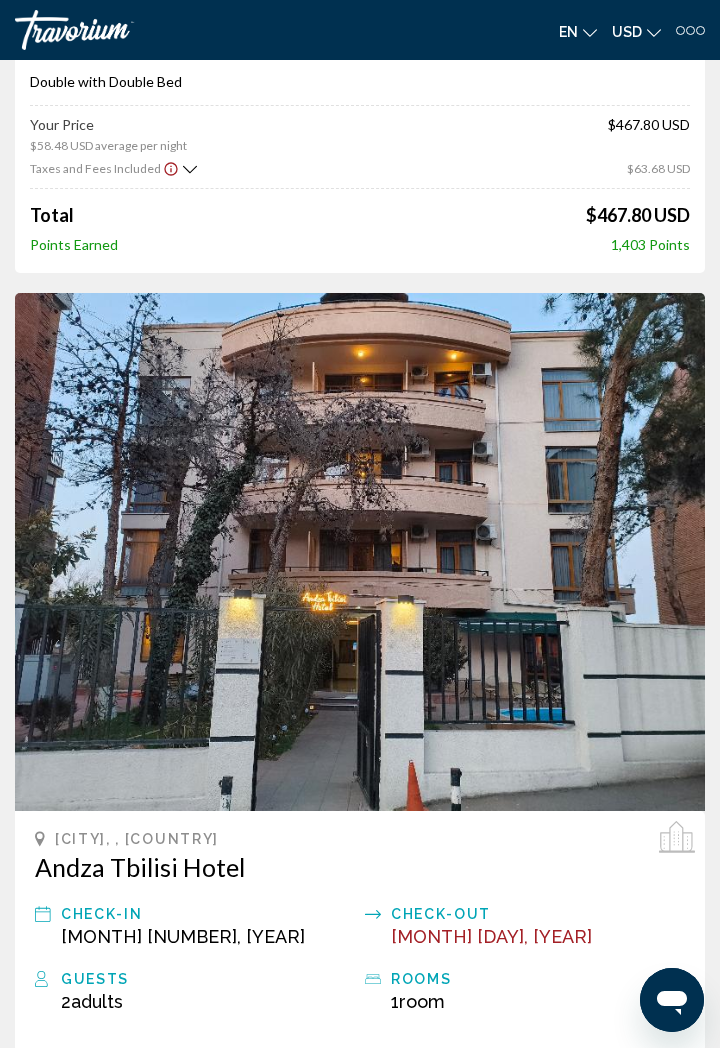 click on "Hotel Booking Price Summary Andza Tbilisi Hotel  Jul 26, 2025 - Aug 3, 2025 -  8  Night Nights 2  Adult Adults , 0  Child Children  ( ages   )   Double with Double Bed   Your Price  $58.48 USD average per night  $467.80 USD  Taxes and Fees Included
$63.68 USD  Total  $467.80 USD   Points Earned  1,403  Points
Tbilisi, , Georgia Andza Tbilisi Hotel
Check-in Jul 26, 2025
Check-out Aug 3, 2025 8  Night Nights
Guests 2  Adult Adults , 0  Child Children  ( ages   )
rooms 1  Room rooms Reference Number Primary Traveler Zhanar Seitkazina" at bounding box center (360, 2608) 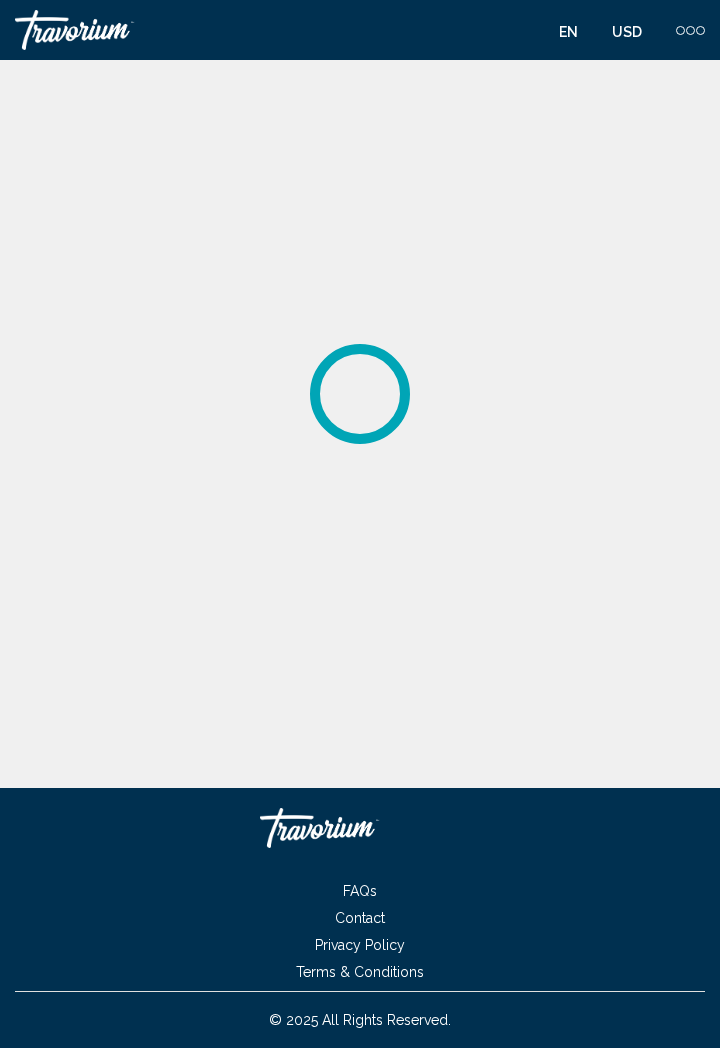 scroll, scrollTop: 0, scrollLeft: 0, axis: both 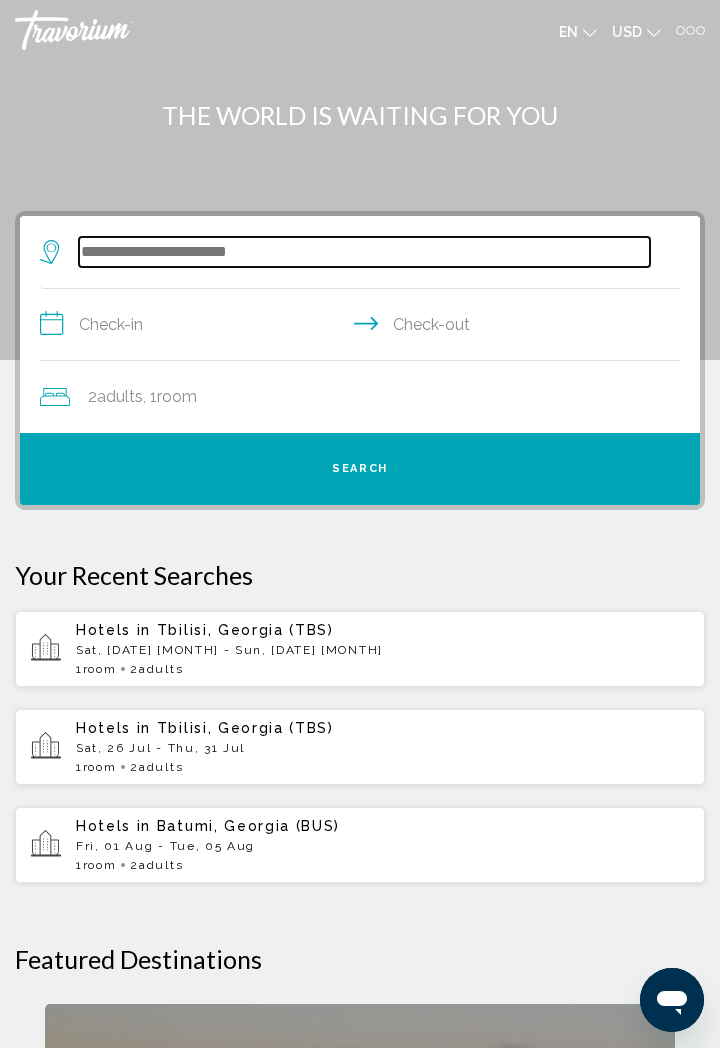 click at bounding box center (364, 252) 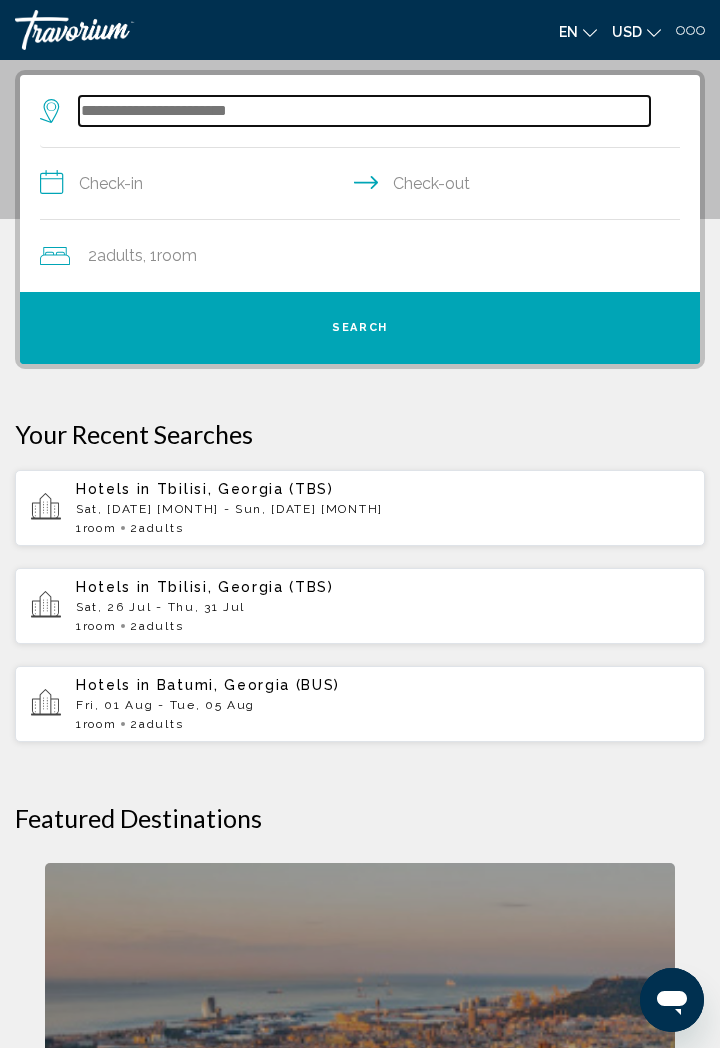 scroll, scrollTop: 146, scrollLeft: 0, axis: vertical 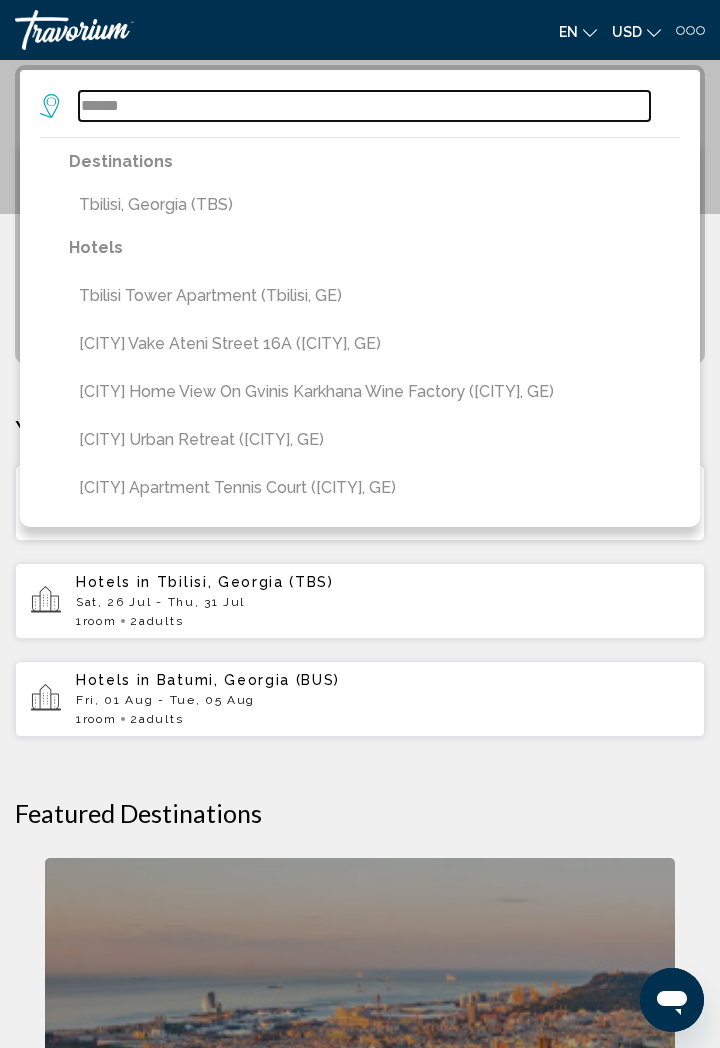 type on "******" 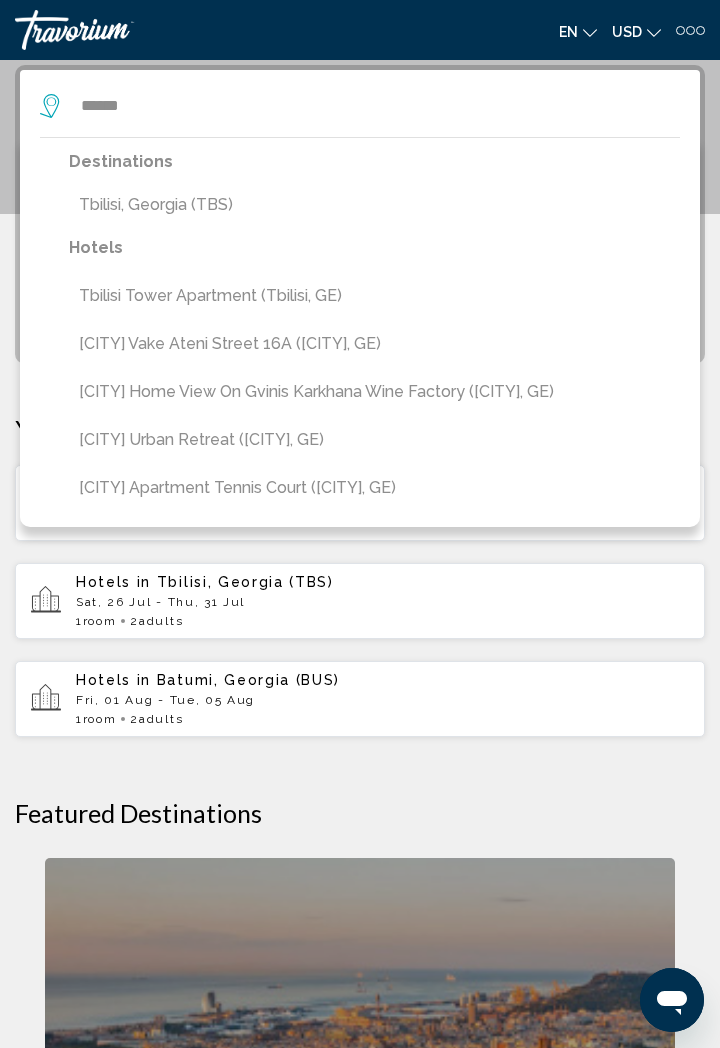 click on "Tbilisi, Georgia (TBS)" at bounding box center [374, 205] 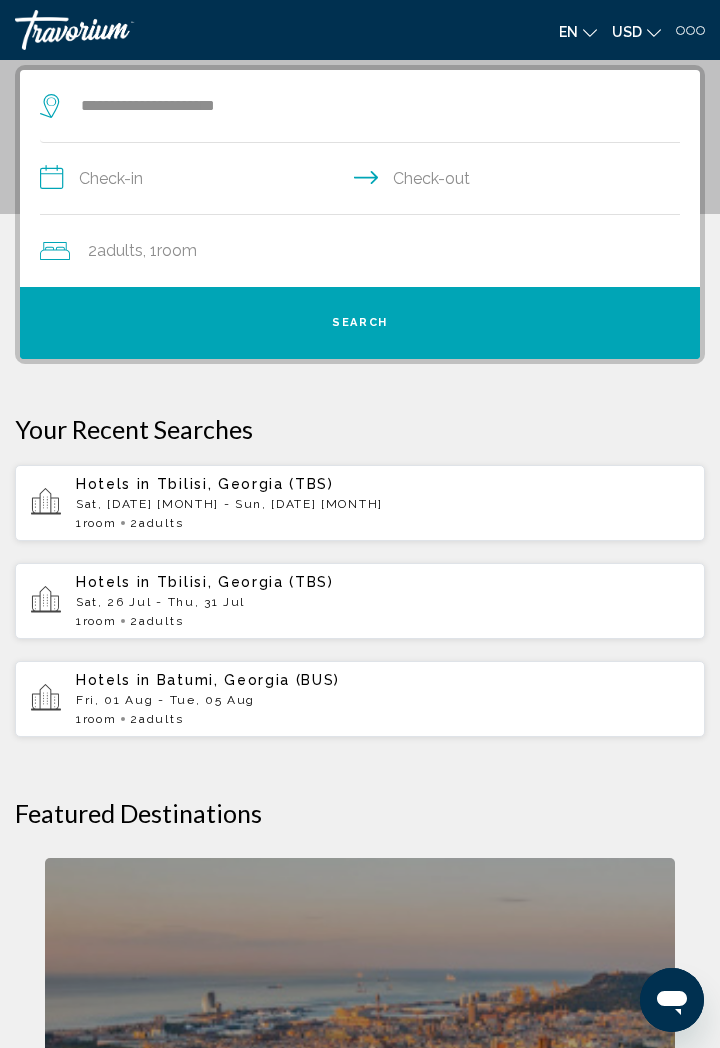 click on "**********" at bounding box center [364, 181] 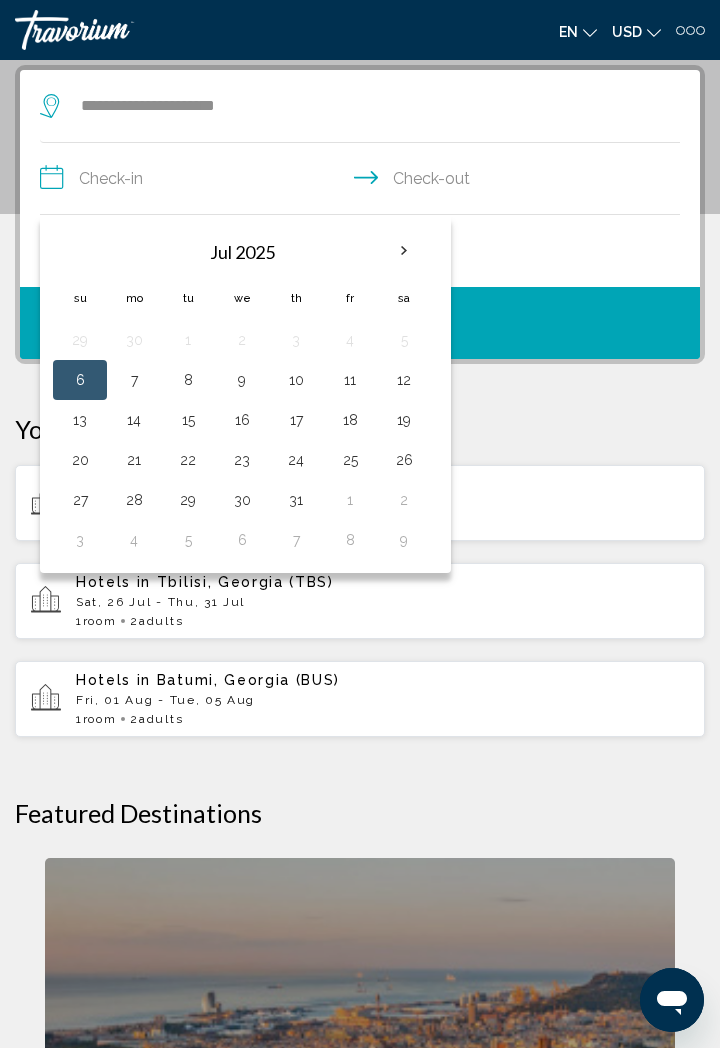 click on "26" at bounding box center (404, 460) 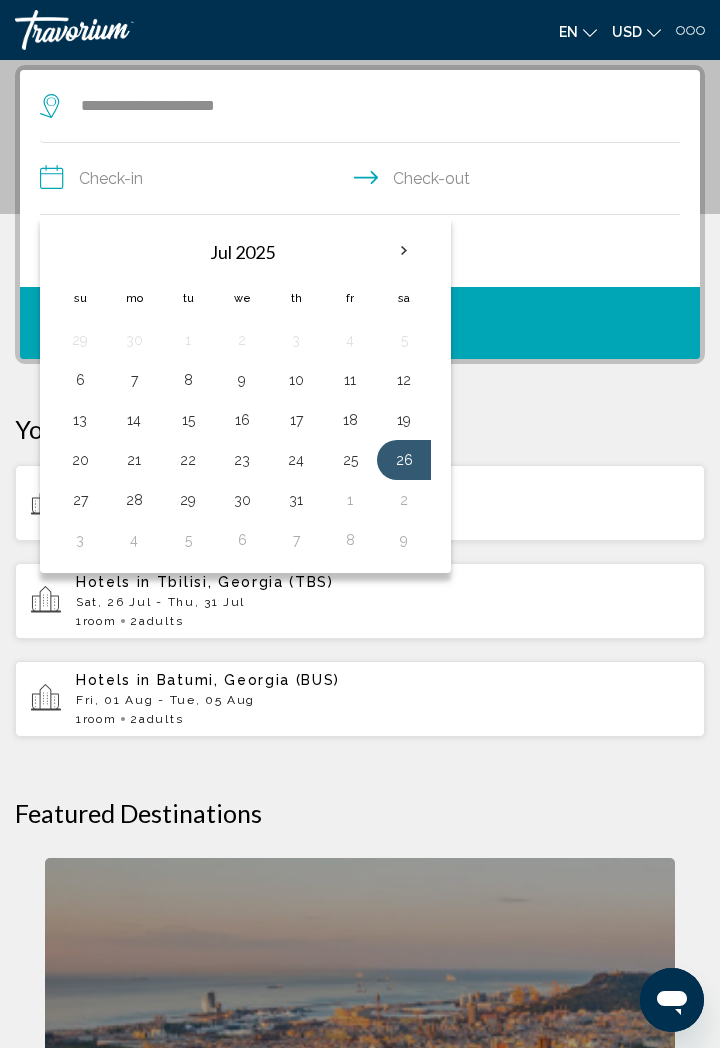 click on "31" at bounding box center [296, 500] 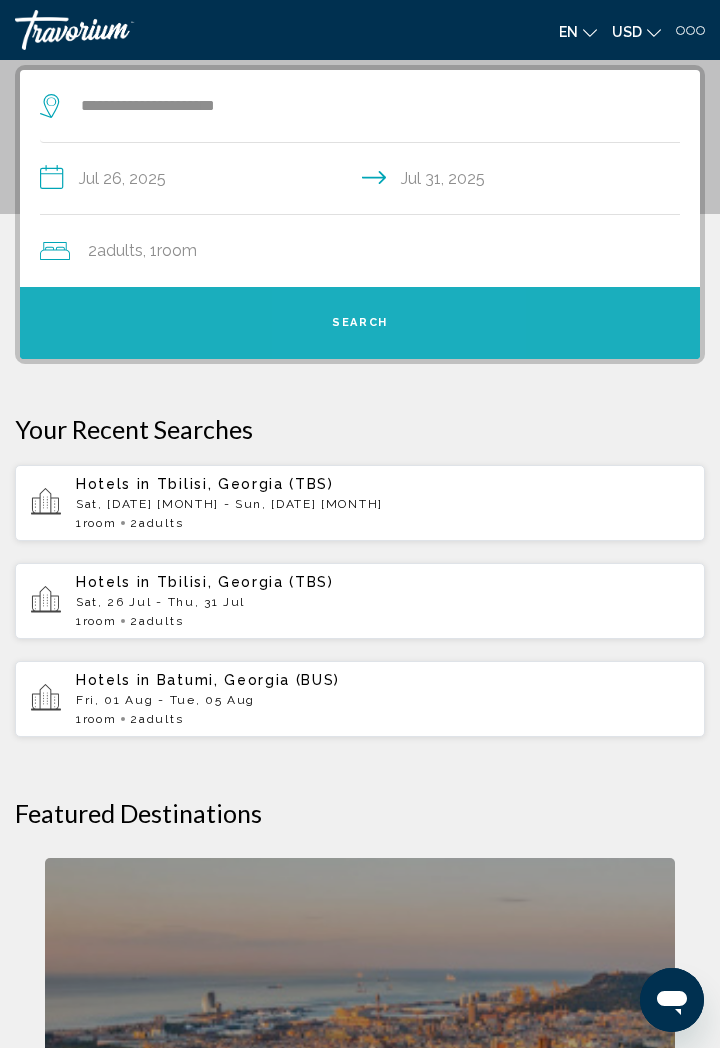 click on "Search" at bounding box center (360, 323) 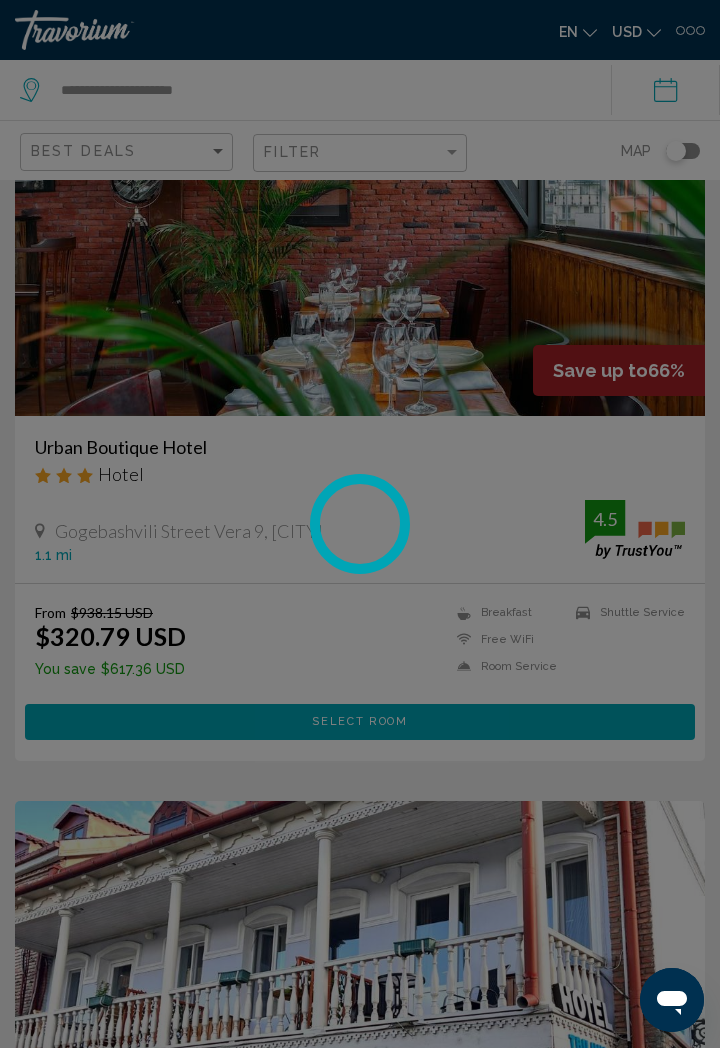 scroll, scrollTop: 0, scrollLeft: 0, axis: both 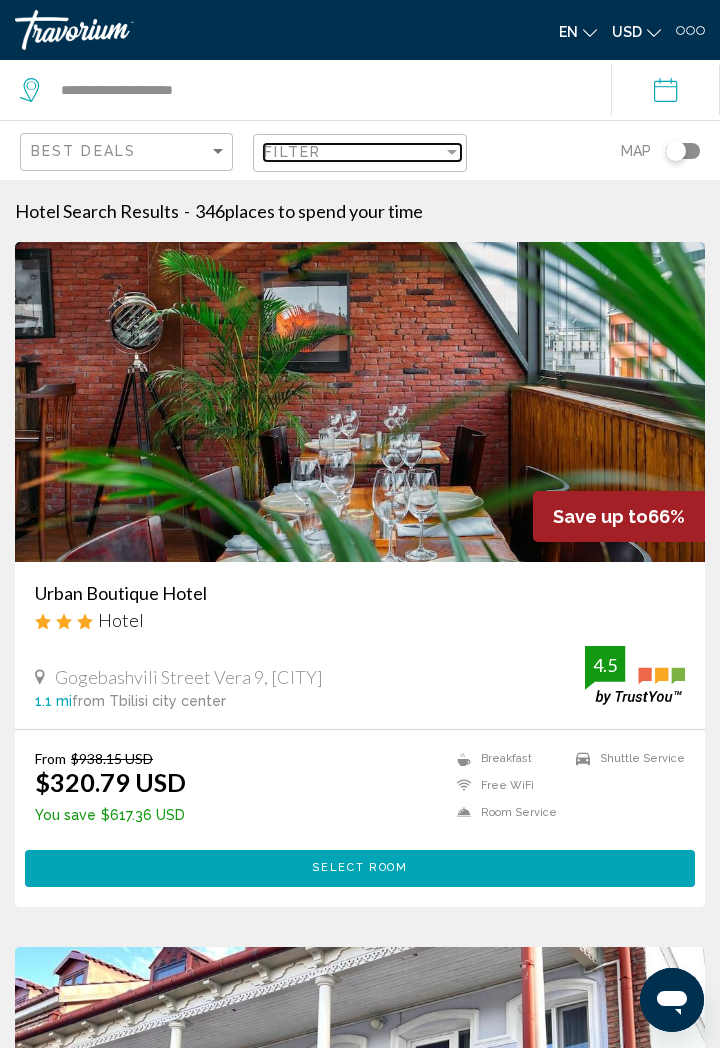 click on "Filter" at bounding box center (353, 152) 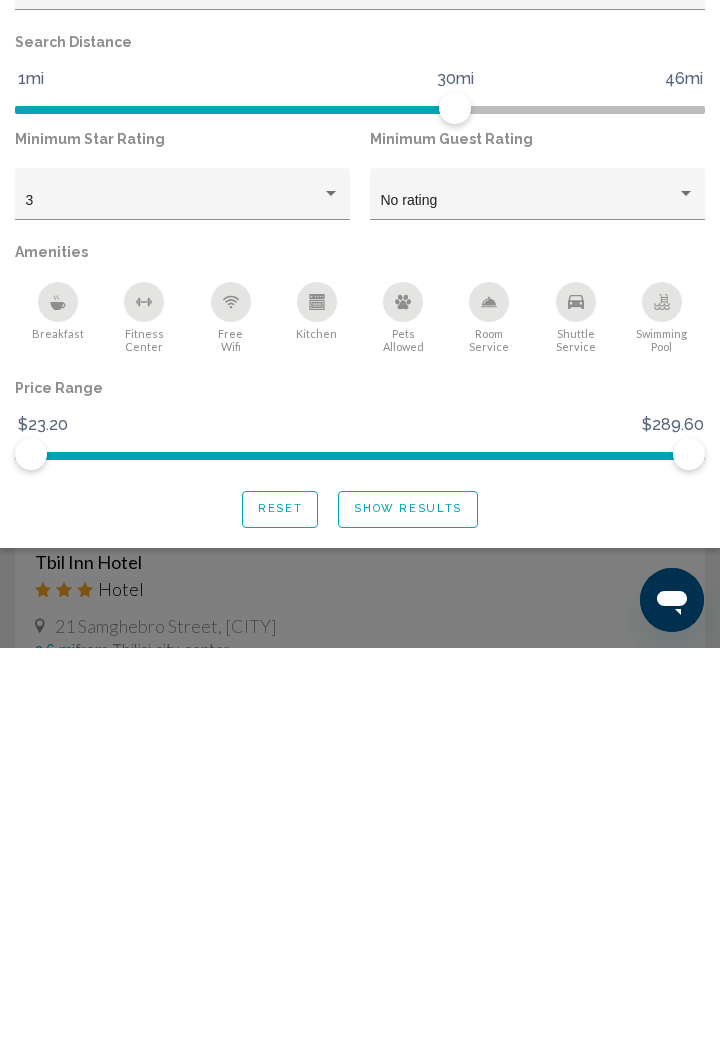 click at bounding box center [360, 674] 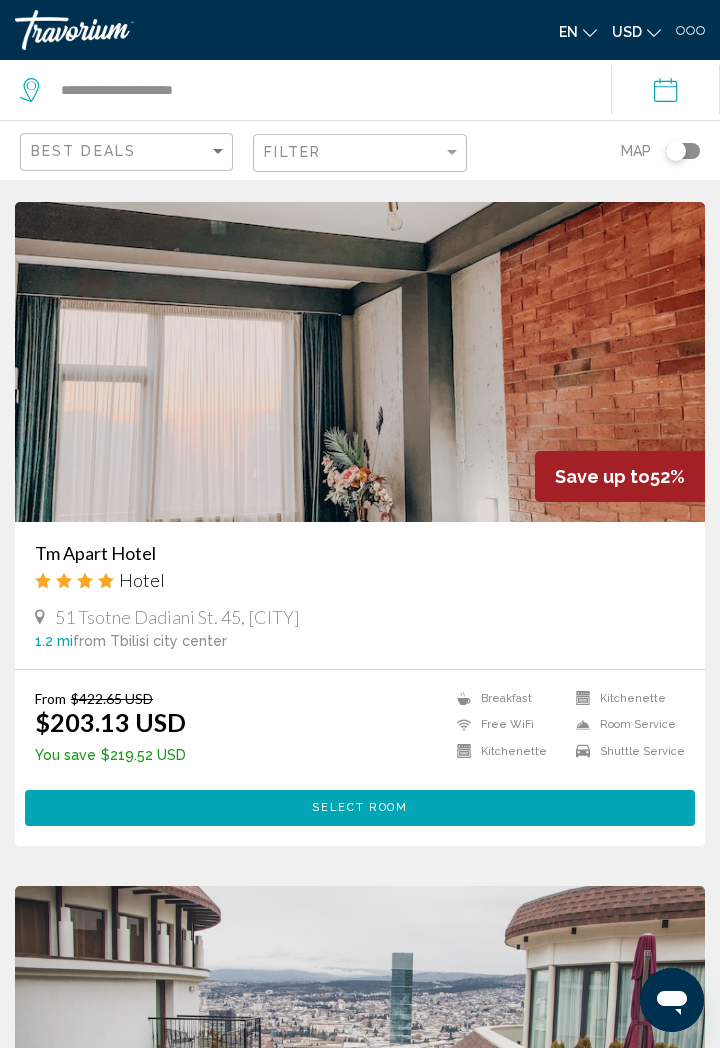 scroll, scrollTop: 1434, scrollLeft: 0, axis: vertical 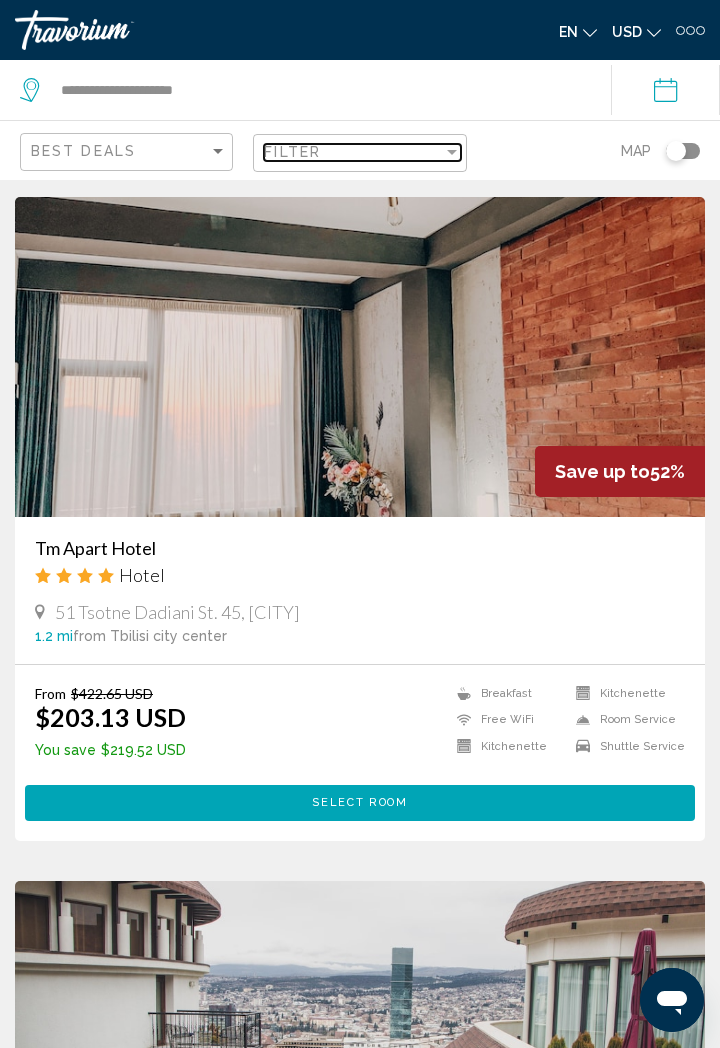 click on "Filter" at bounding box center (353, 152) 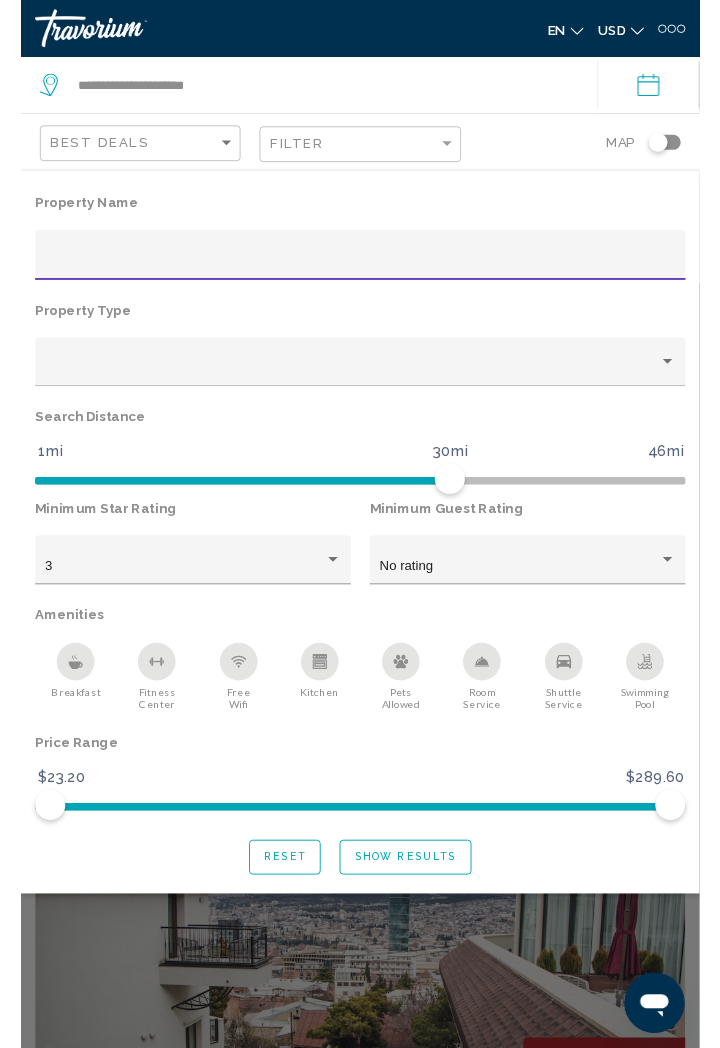 scroll, scrollTop: 1463, scrollLeft: 0, axis: vertical 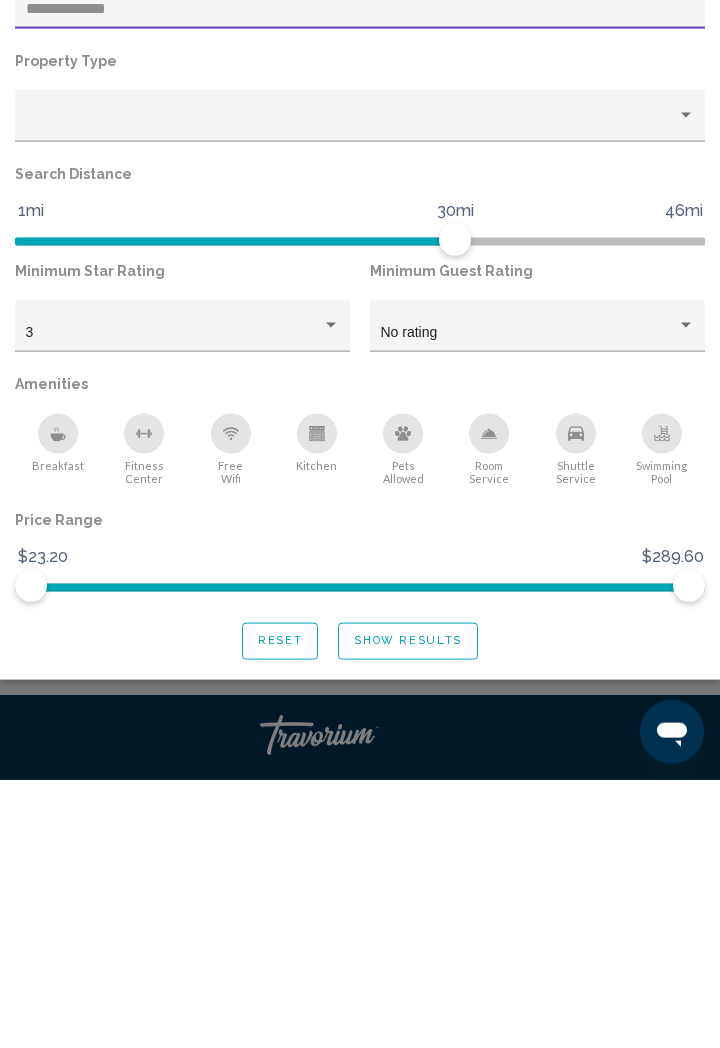 type on "**********" 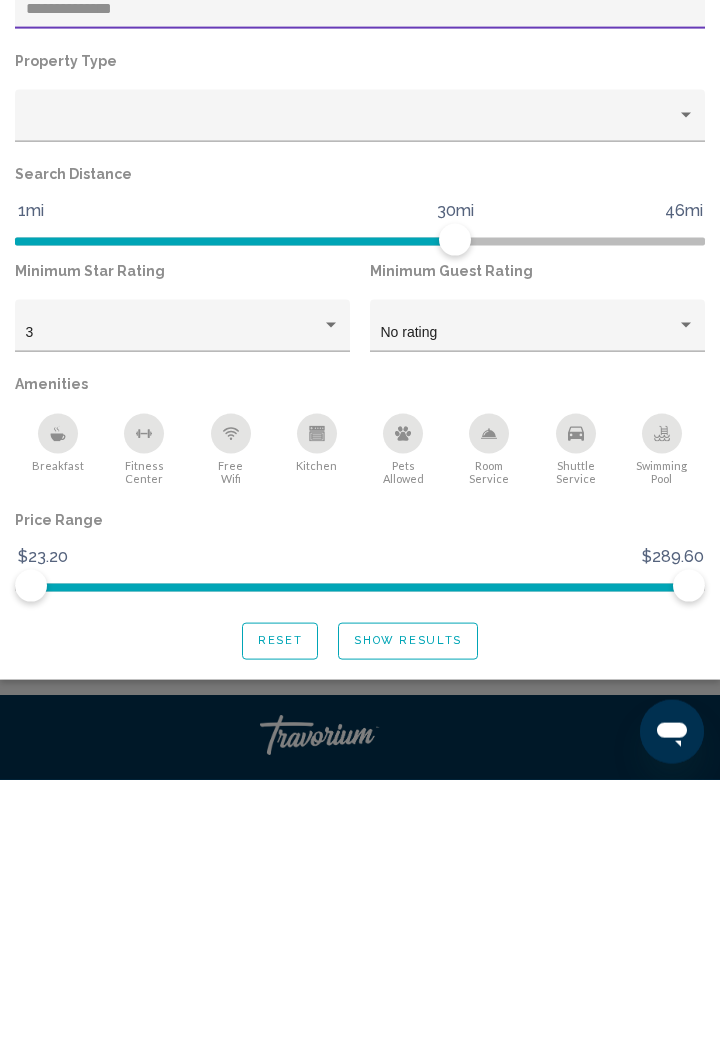 click on "Show Results" at bounding box center (408, 909) 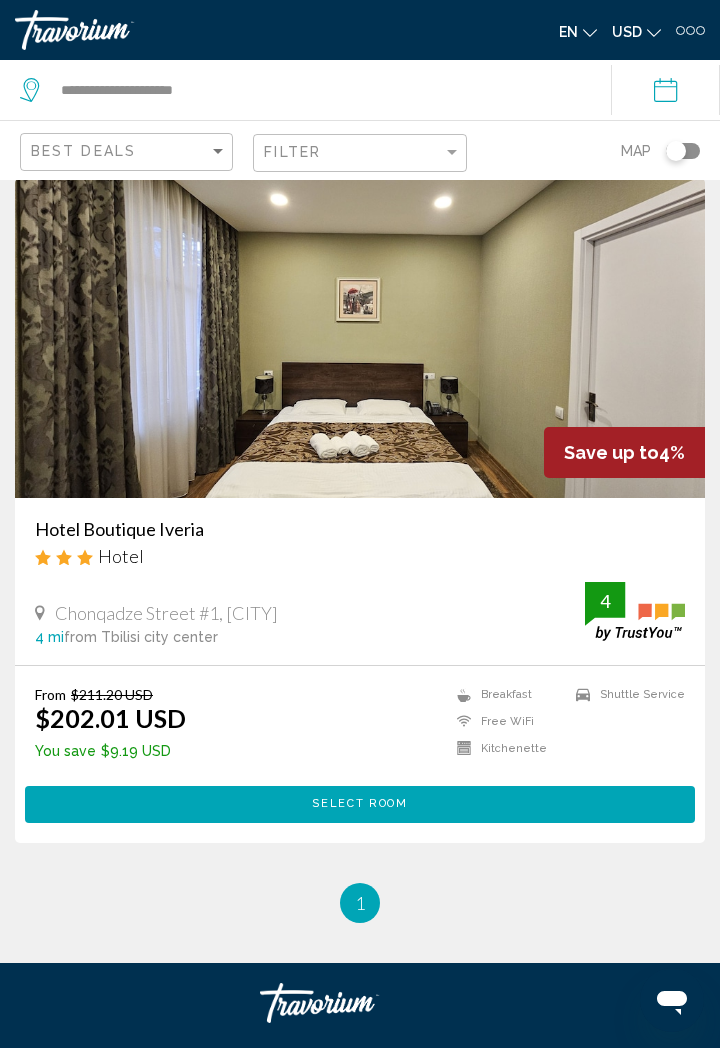click at bounding box center (360, 338) 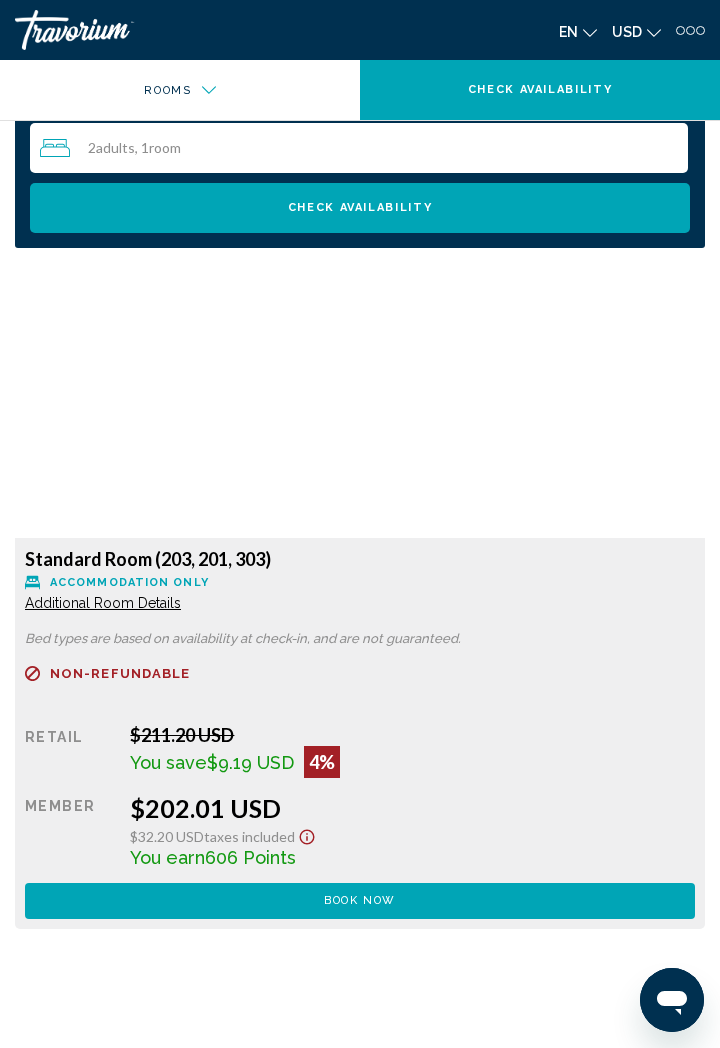 scroll, scrollTop: 2185, scrollLeft: 0, axis: vertical 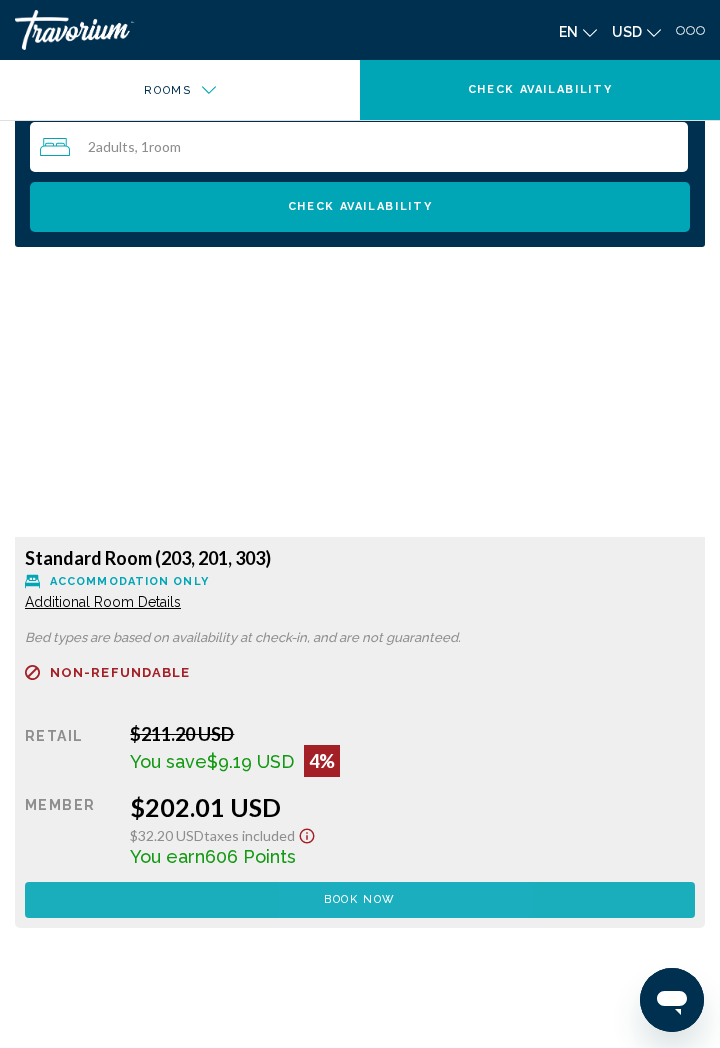 click on "Book now No longer available" at bounding box center (360, 900) 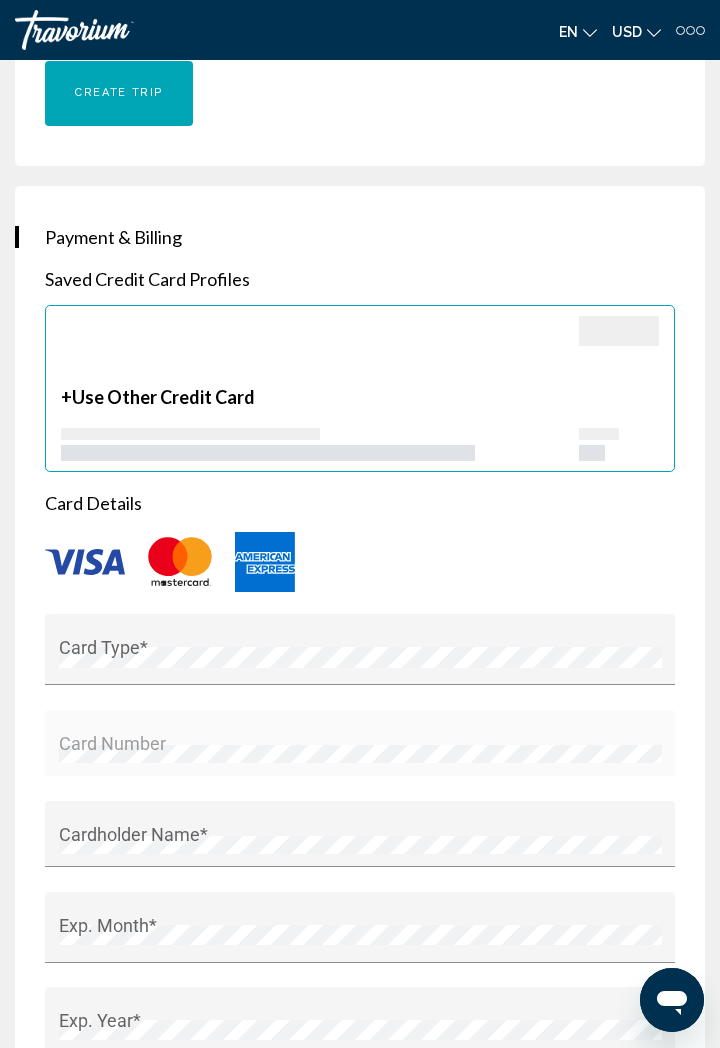 scroll, scrollTop: 2722, scrollLeft: 0, axis: vertical 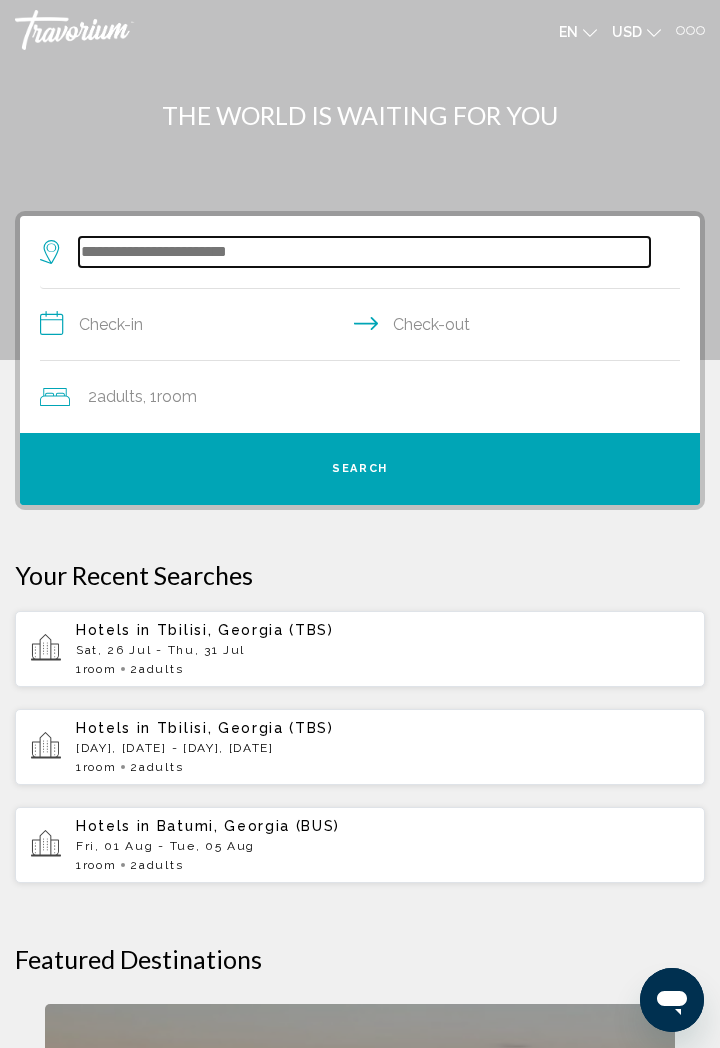 click at bounding box center [364, 252] 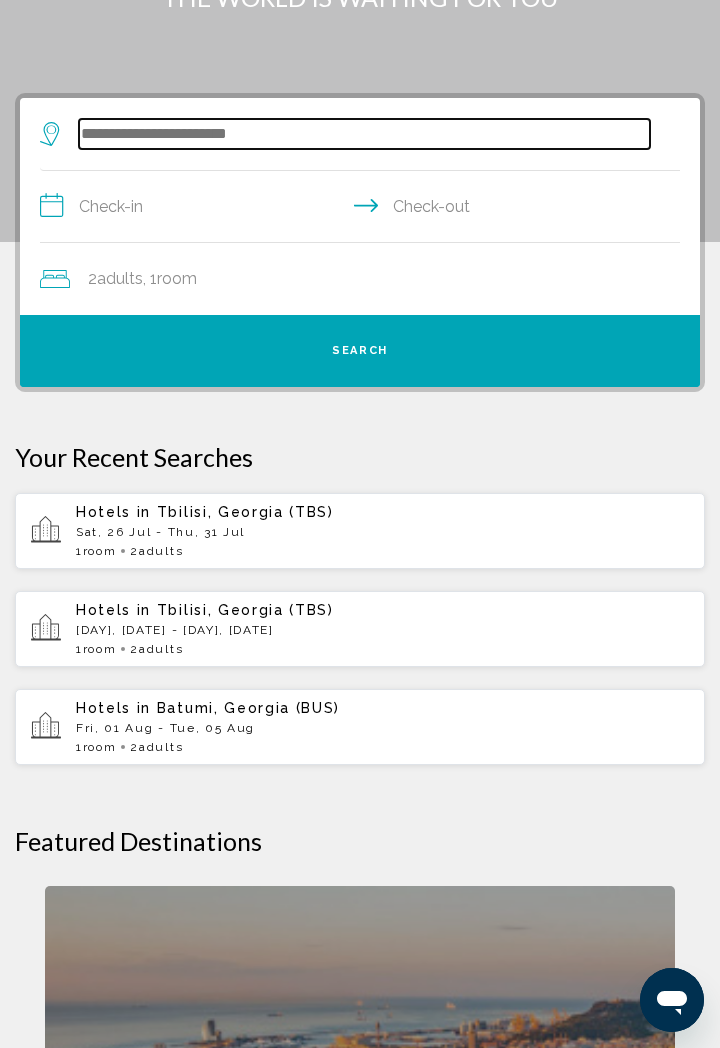 scroll, scrollTop: 146, scrollLeft: 0, axis: vertical 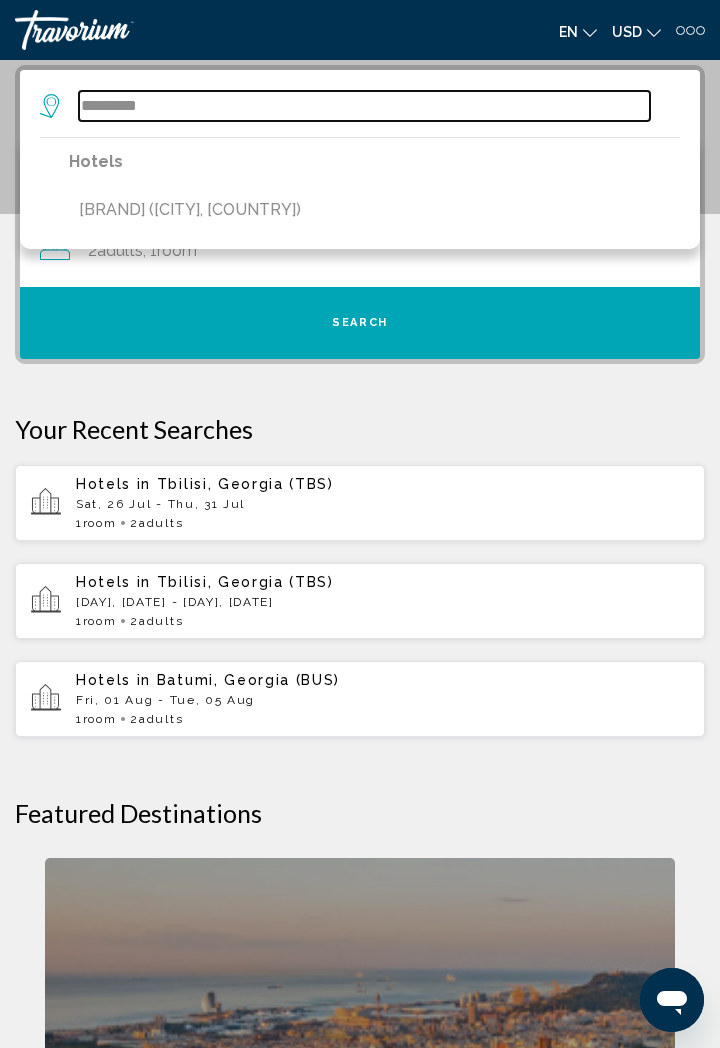 type on "*********" 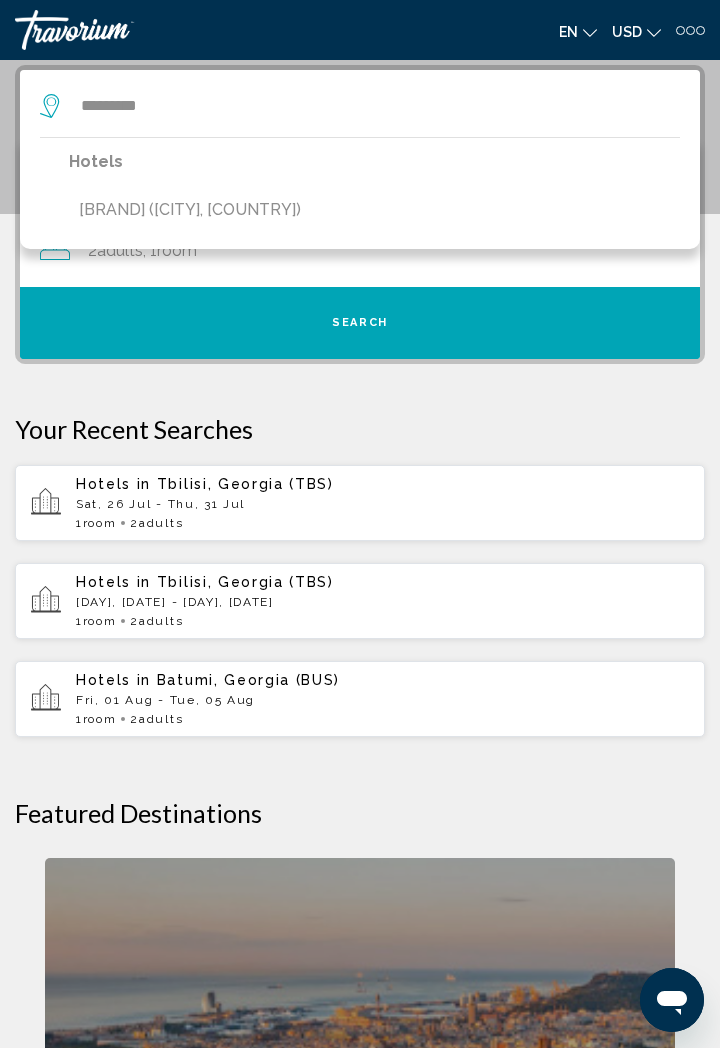 click on "[BRAND] ([CITY], [COUNTRY])" at bounding box center [190, 210] 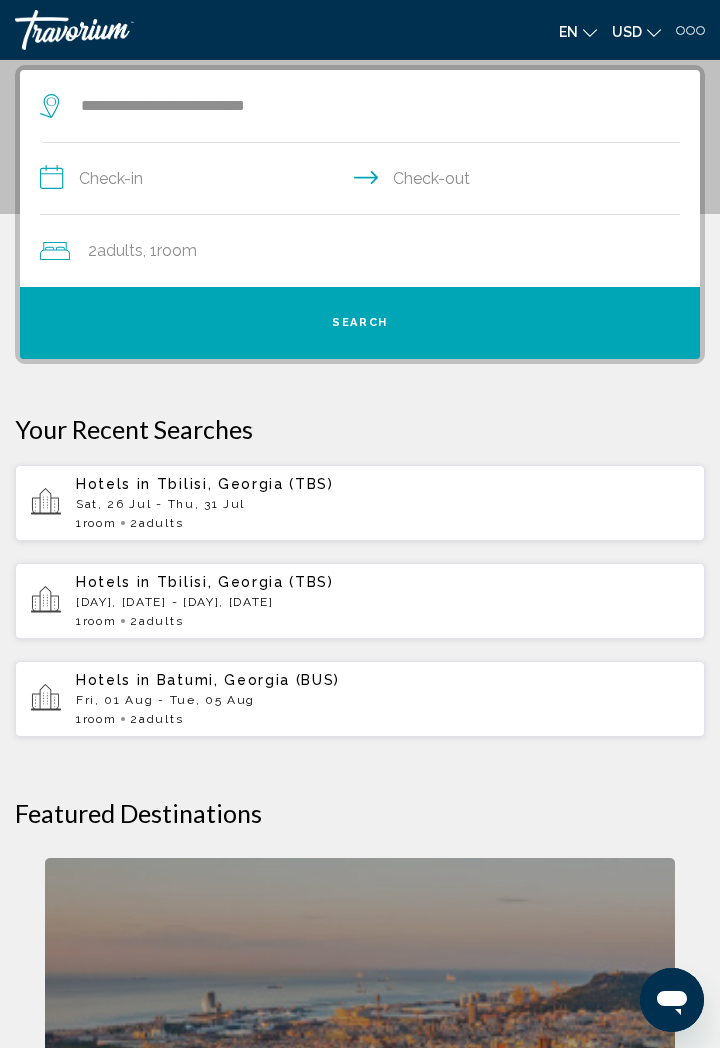 click on "**********" at bounding box center (364, 181) 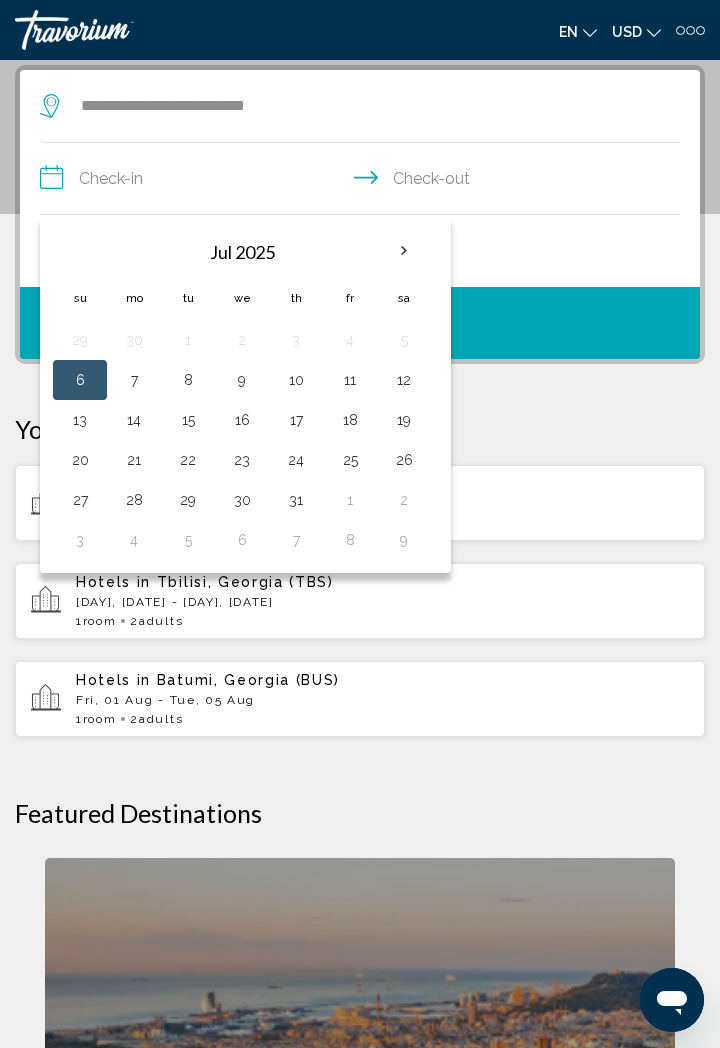 click on "23" at bounding box center (242, 460) 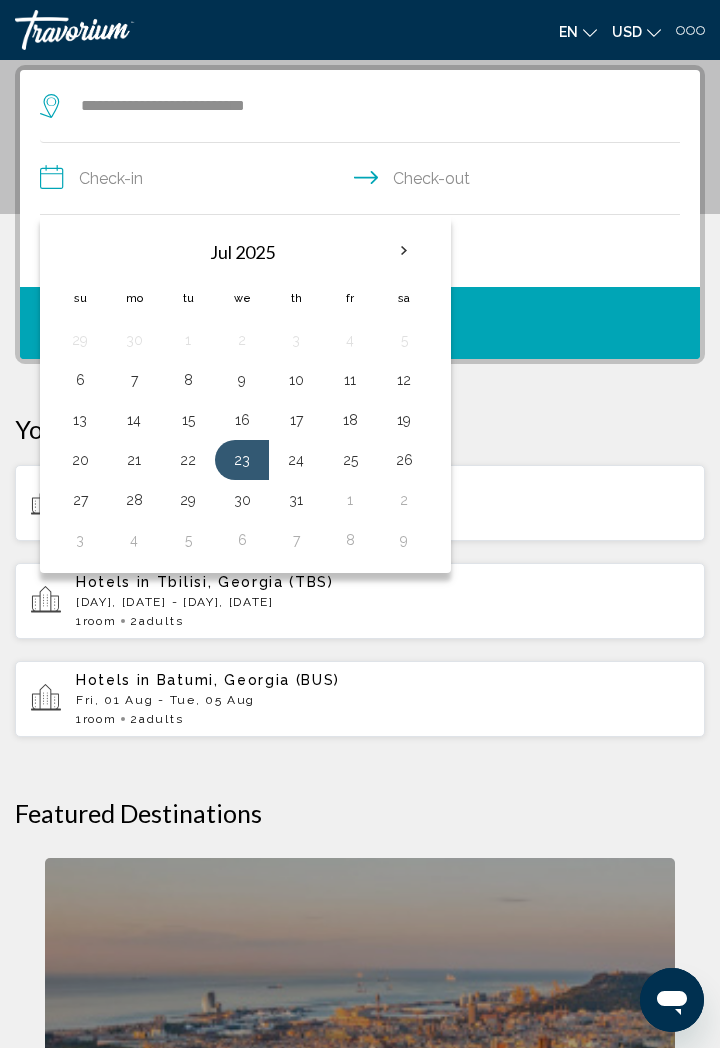 click on "28" at bounding box center [134, 500] 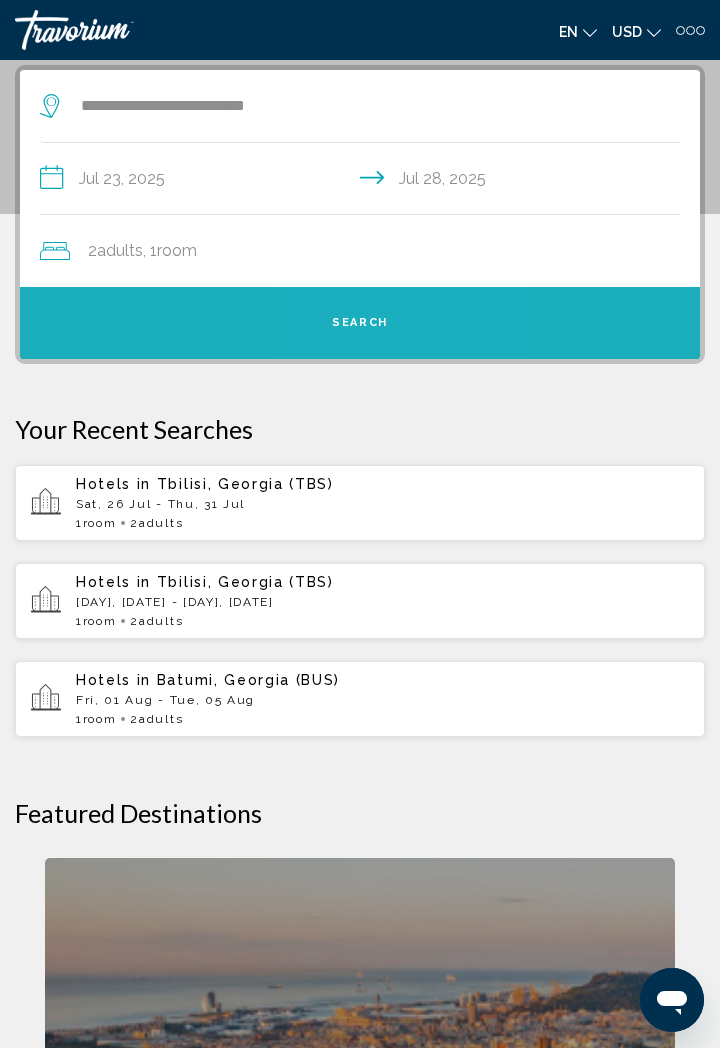 click on "Search" at bounding box center (360, 323) 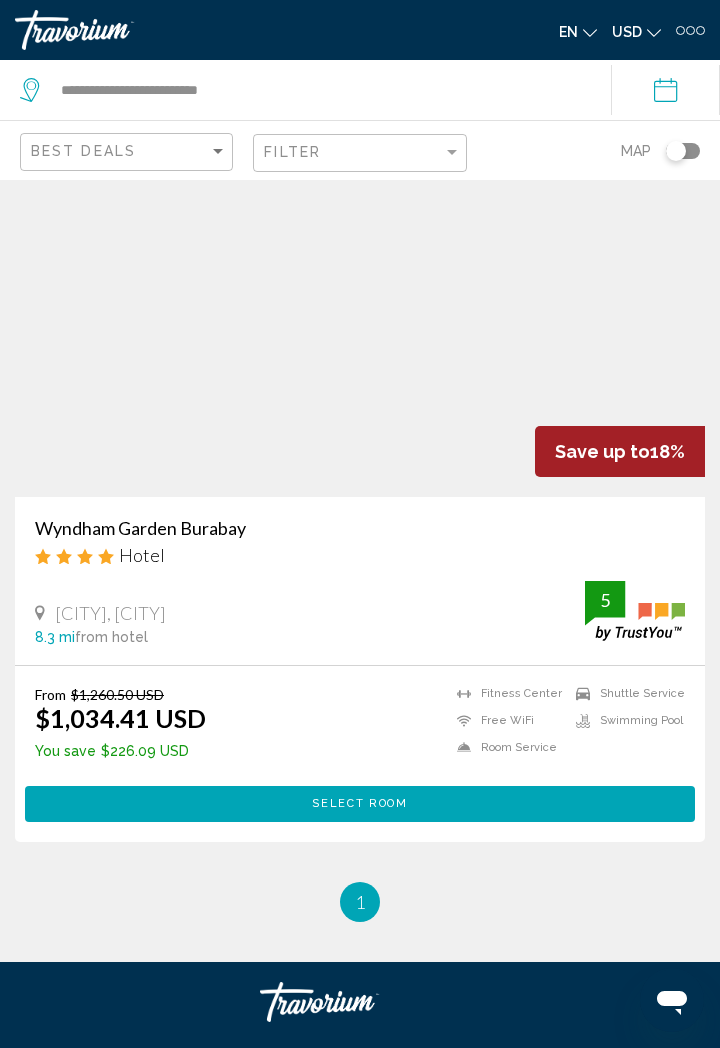 scroll, scrollTop: 750, scrollLeft: 0, axis: vertical 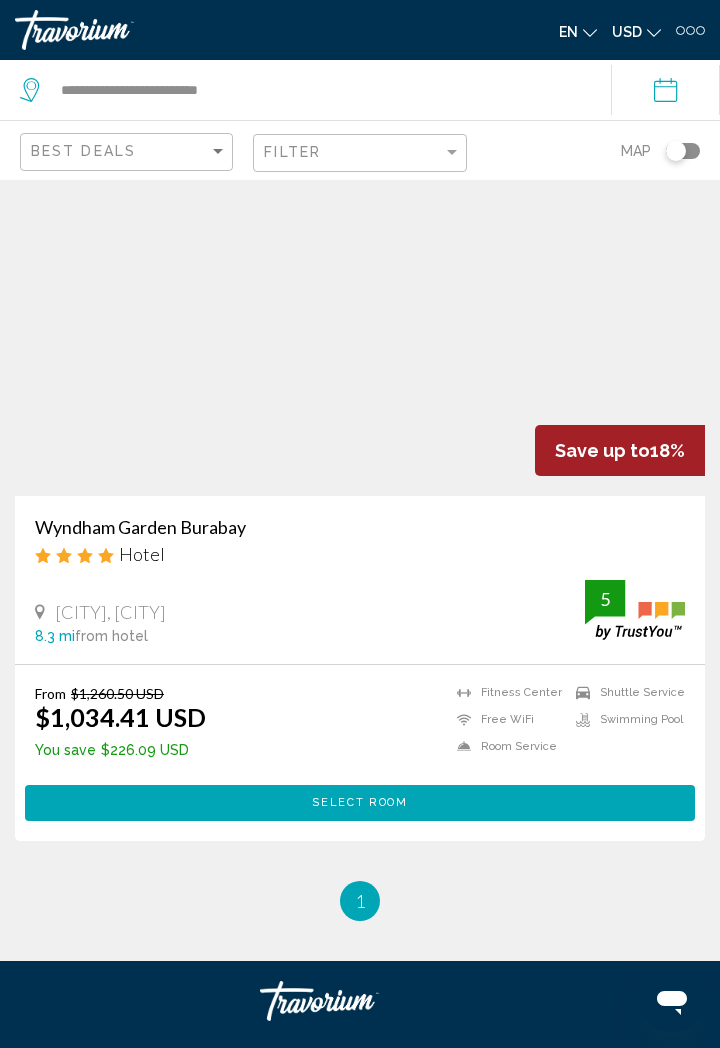 click at bounding box center [360, 336] 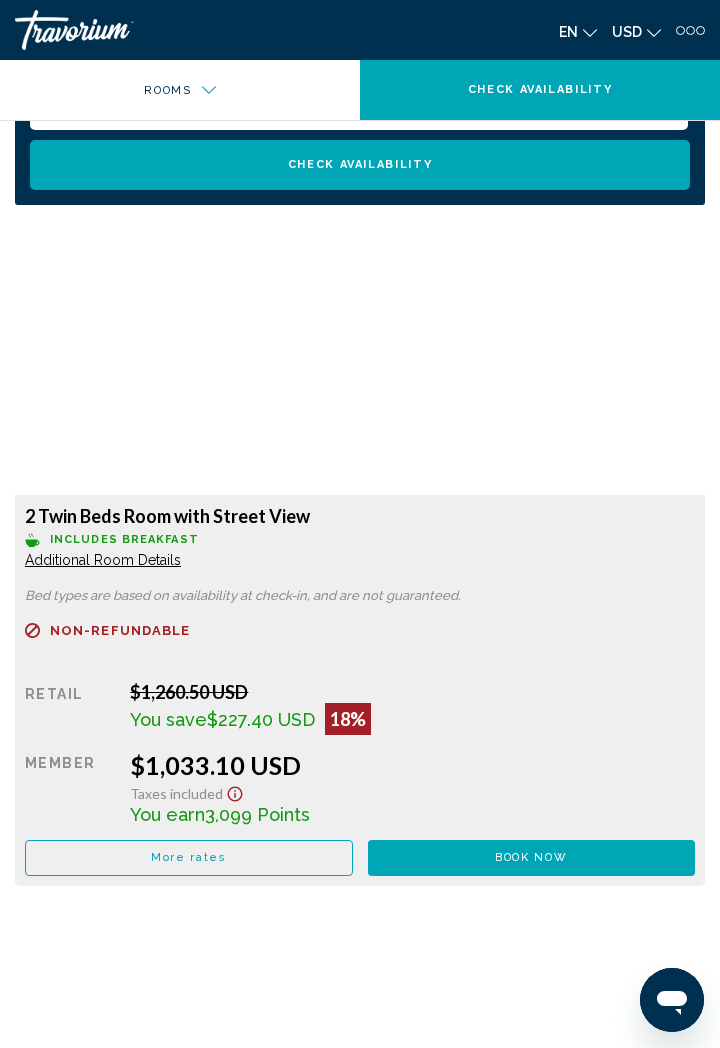scroll, scrollTop: 2227, scrollLeft: 0, axis: vertical 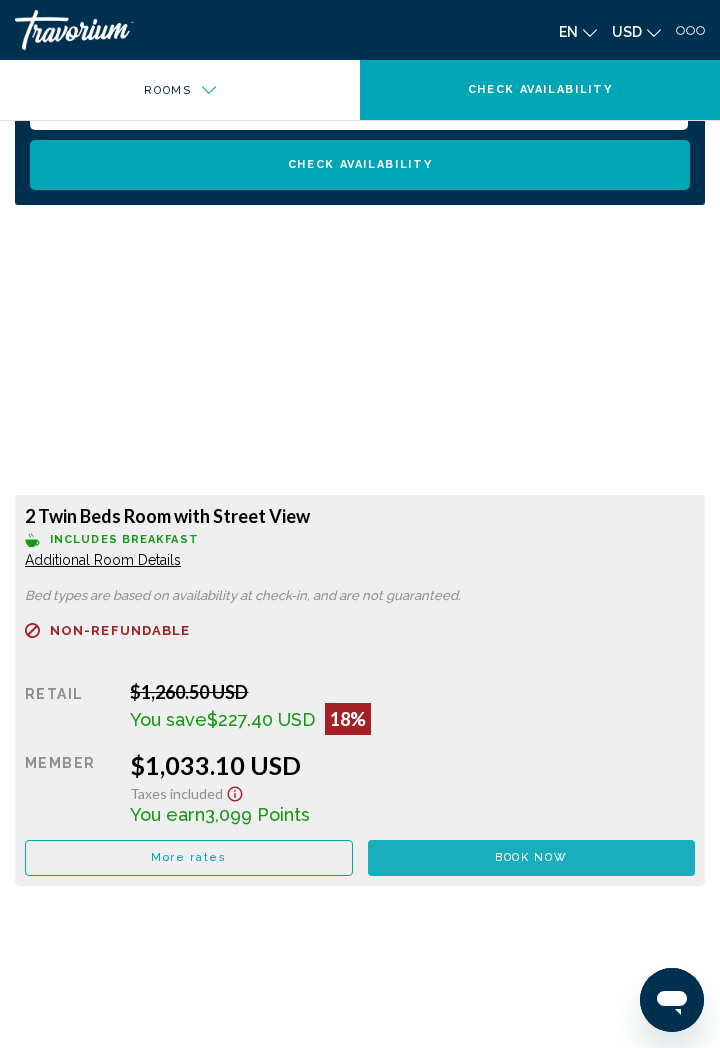 click on "Book now" at bounding box center (531, 857) 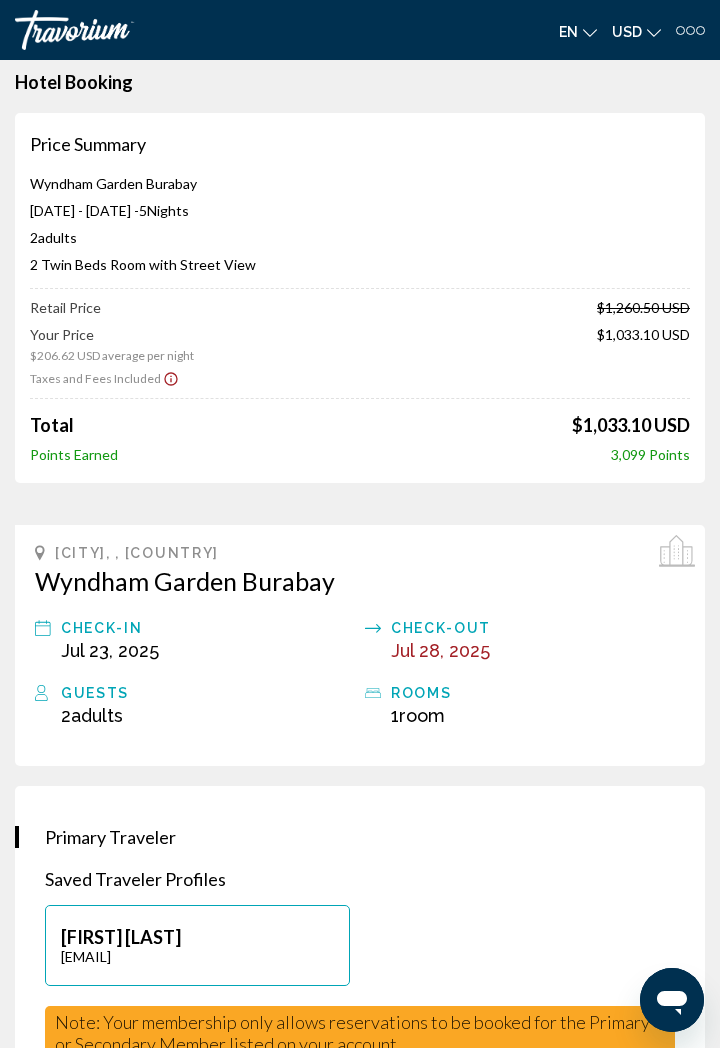 scroll, scrollTop: 0, scrollLeft: 0, axis: both 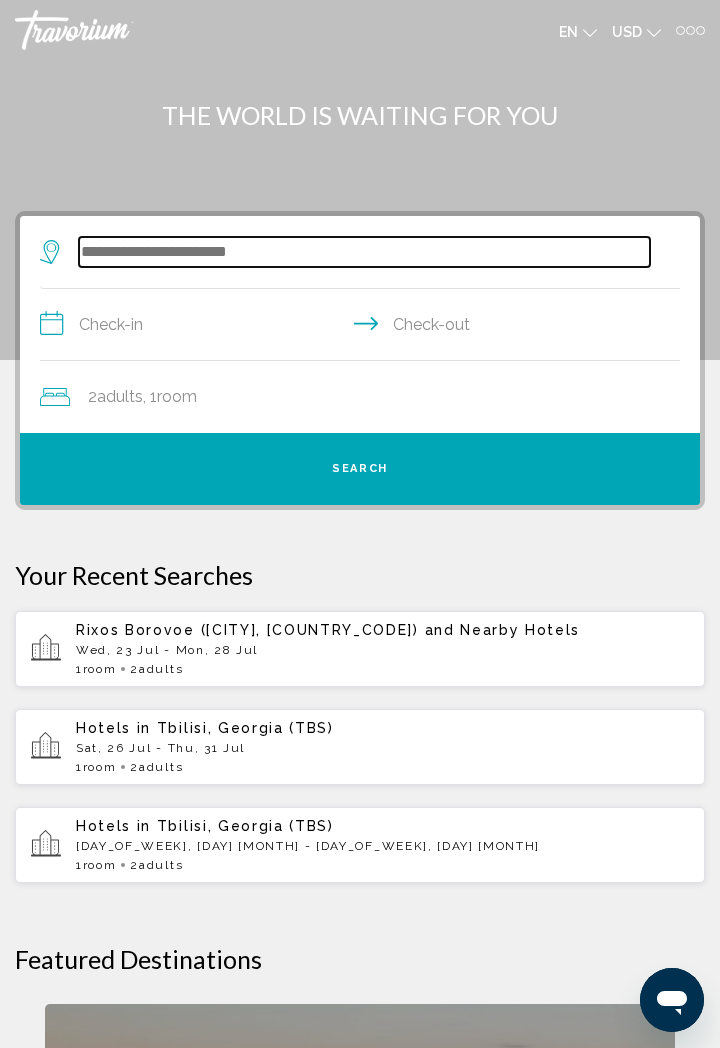 click at bounding box center [364, 252] 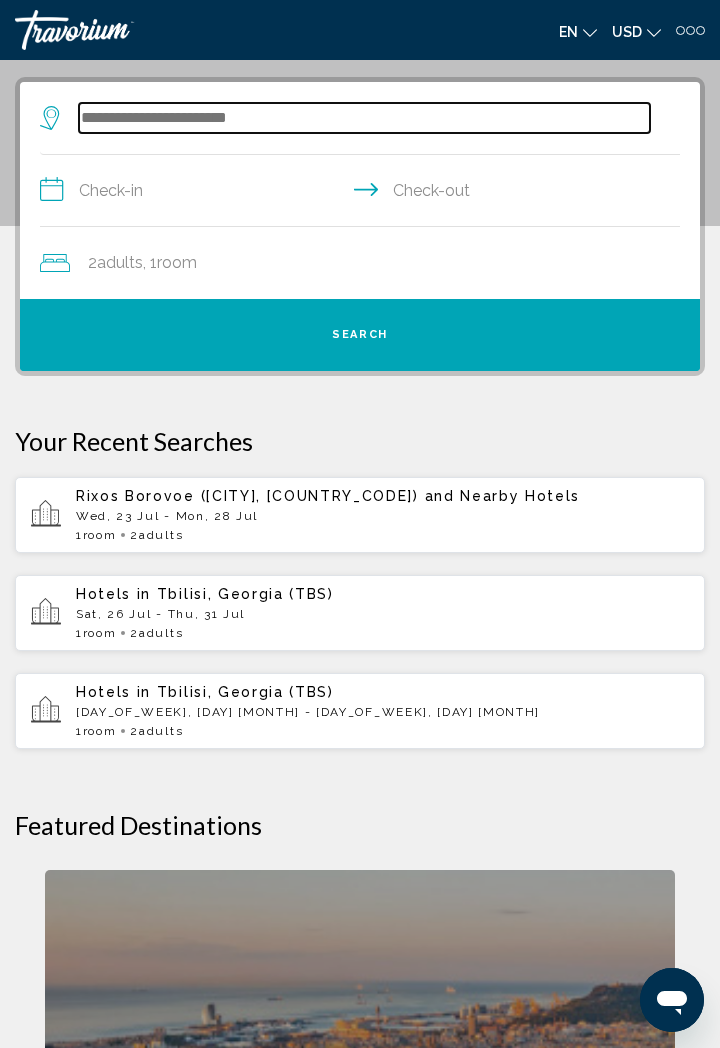 scroll, scrollTop: 146, scrollLeft: 0, axis: vertical 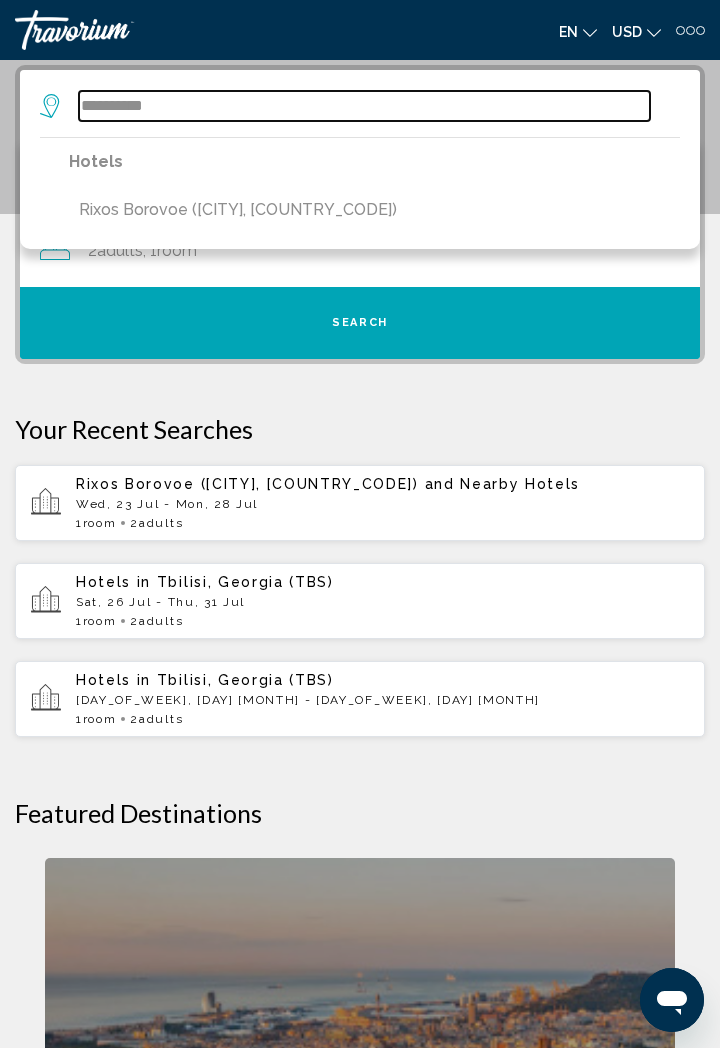 type on "**********" 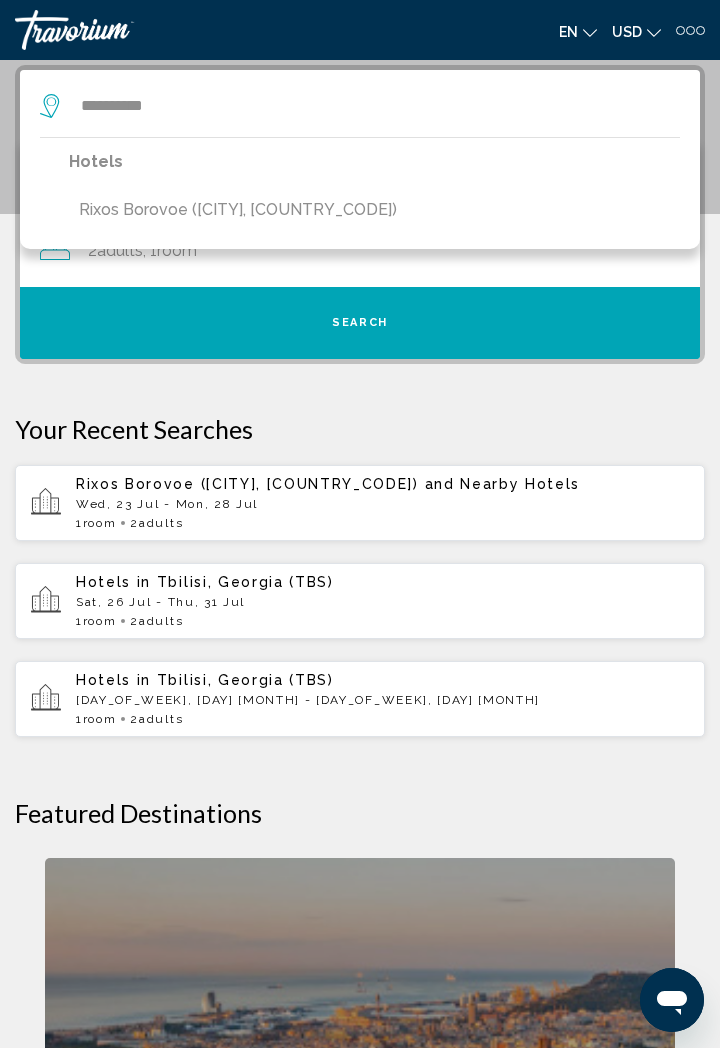 click on "Hotels  Rixos Borovoe ([CITY], [COUNTRY_CODE])" at bounding box center (360, 193) 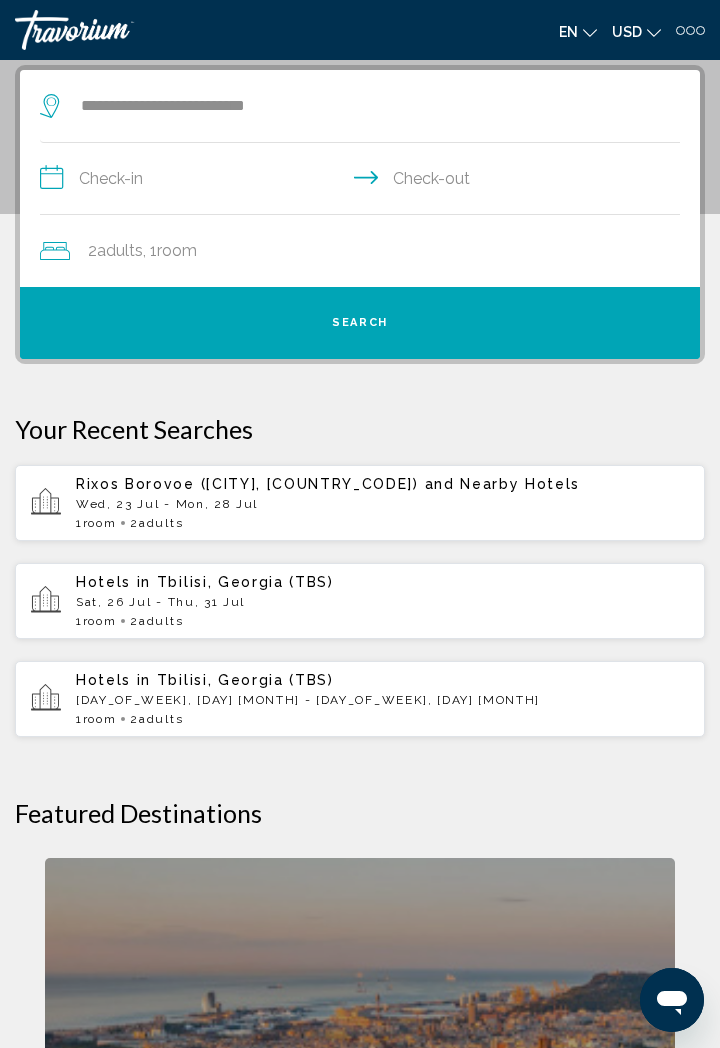 click on "**********" at bounding box center (364, 181) 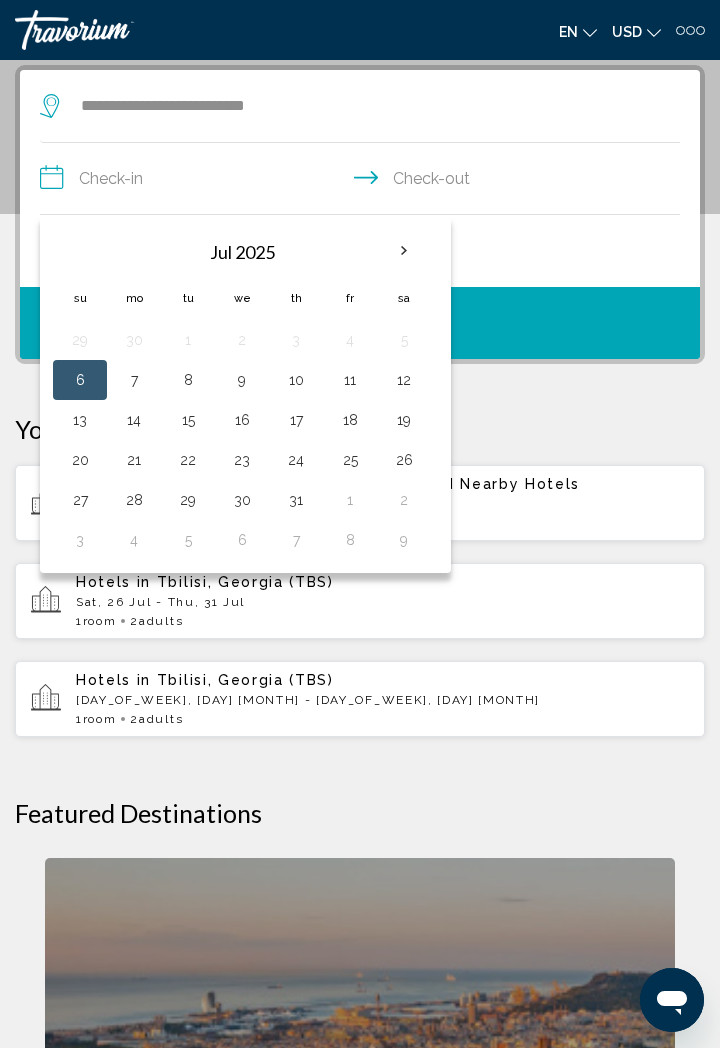 click at bounding box center [404, 251] 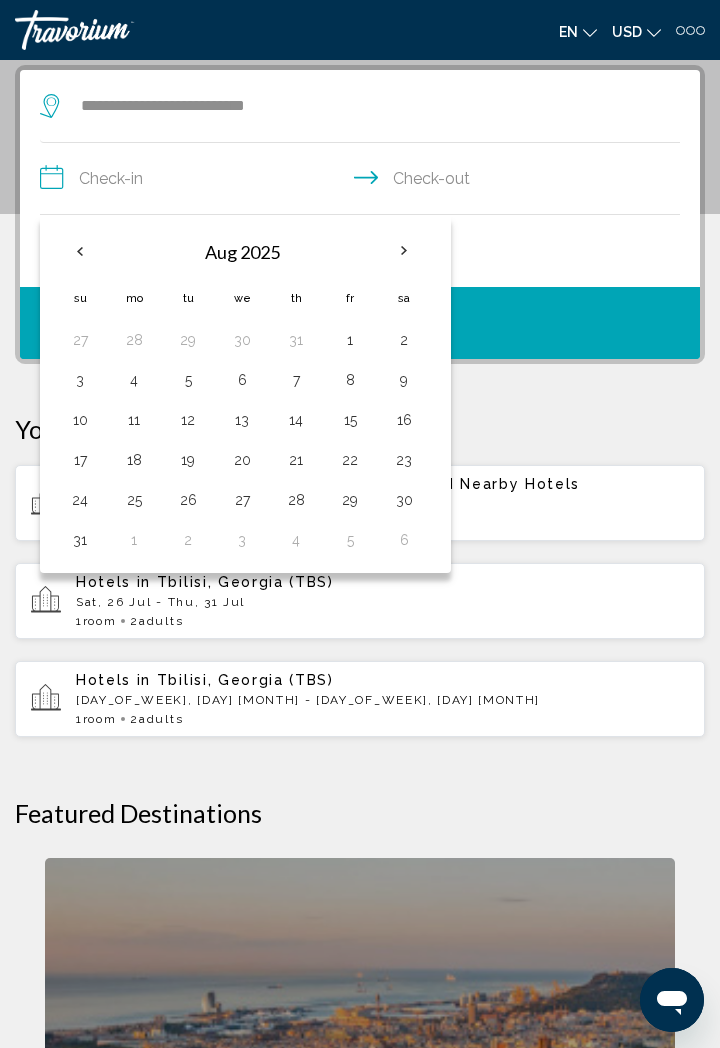 click on "1" at bounding box center (350, 340) 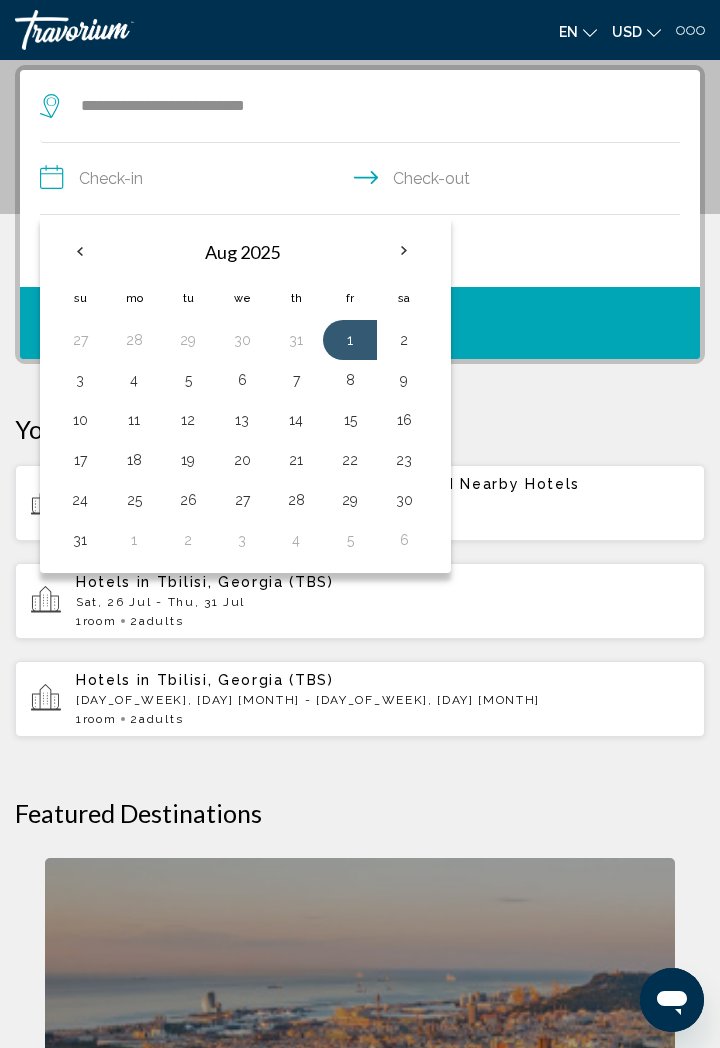 click on "6" at bounding box center (242, 380) 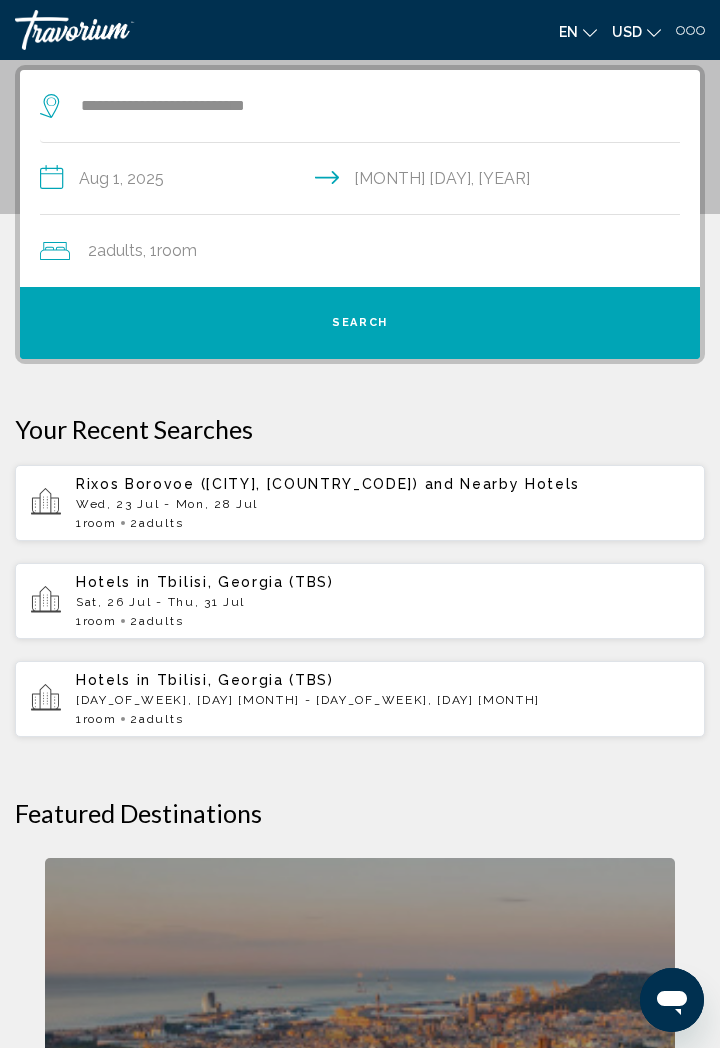 click on "Search" at bounding box center (360, 323) 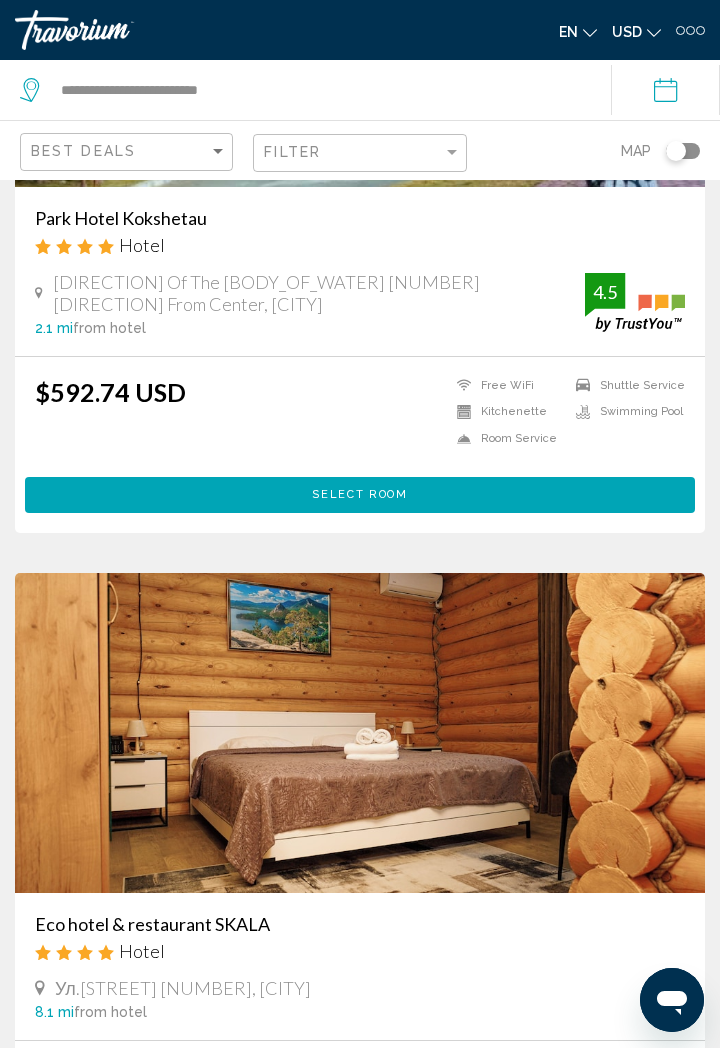 scroll, scrollTop: 0, scrollLeft: 0, axis: both 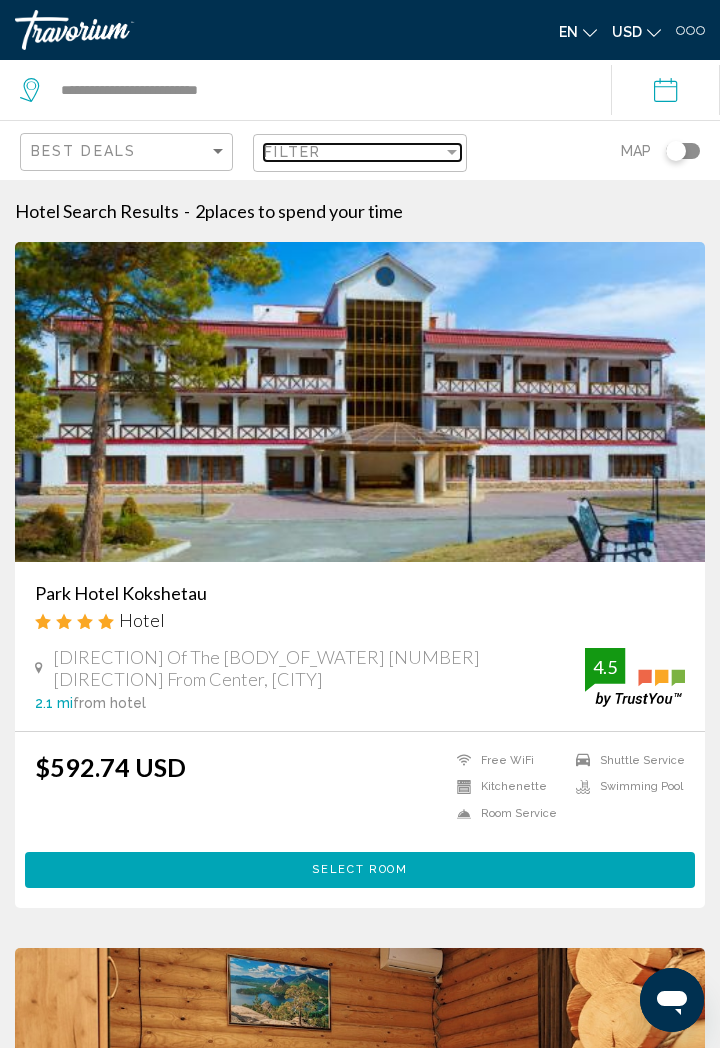 click on "Filter" at bounding box center [353, 152] 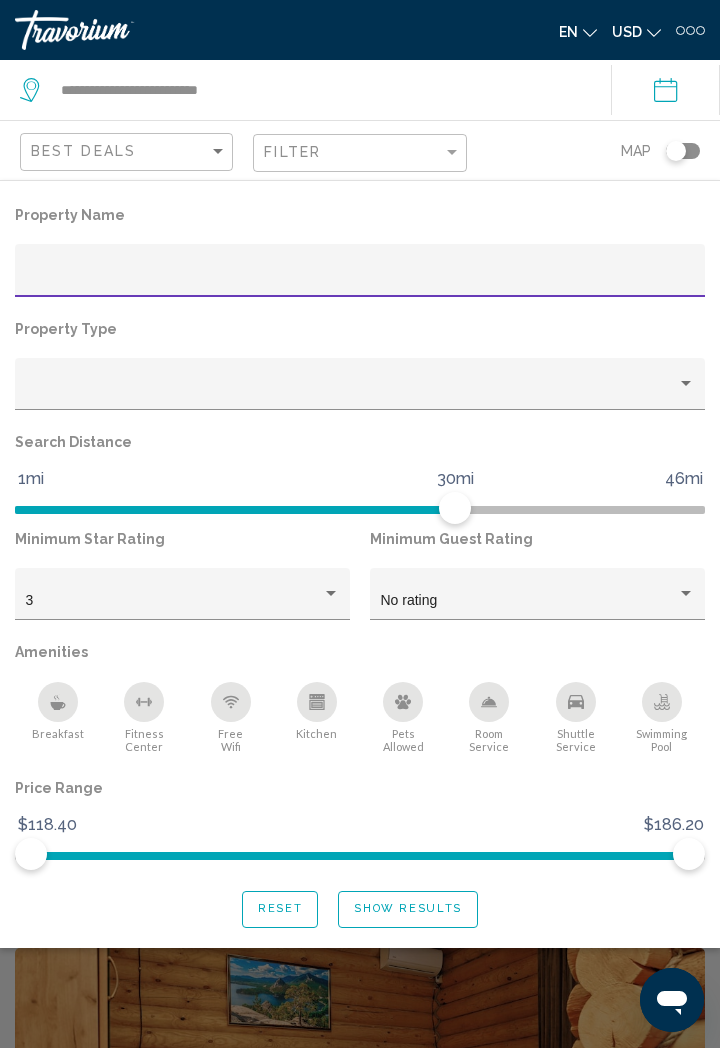 click at bounding box center [360, 277] 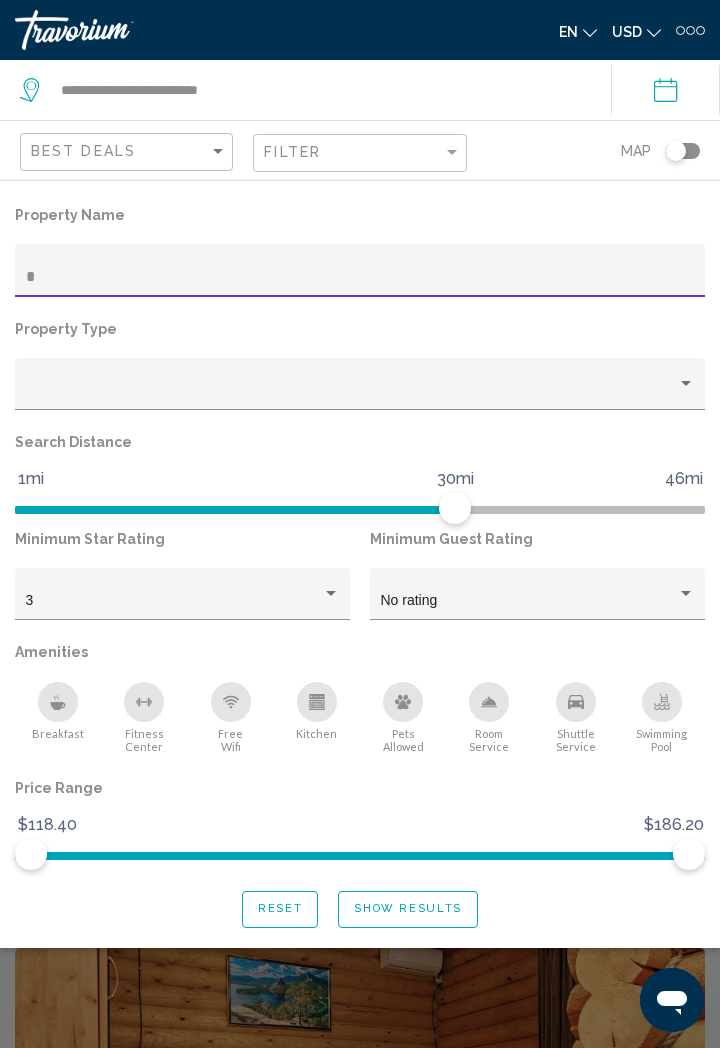 type on "**" 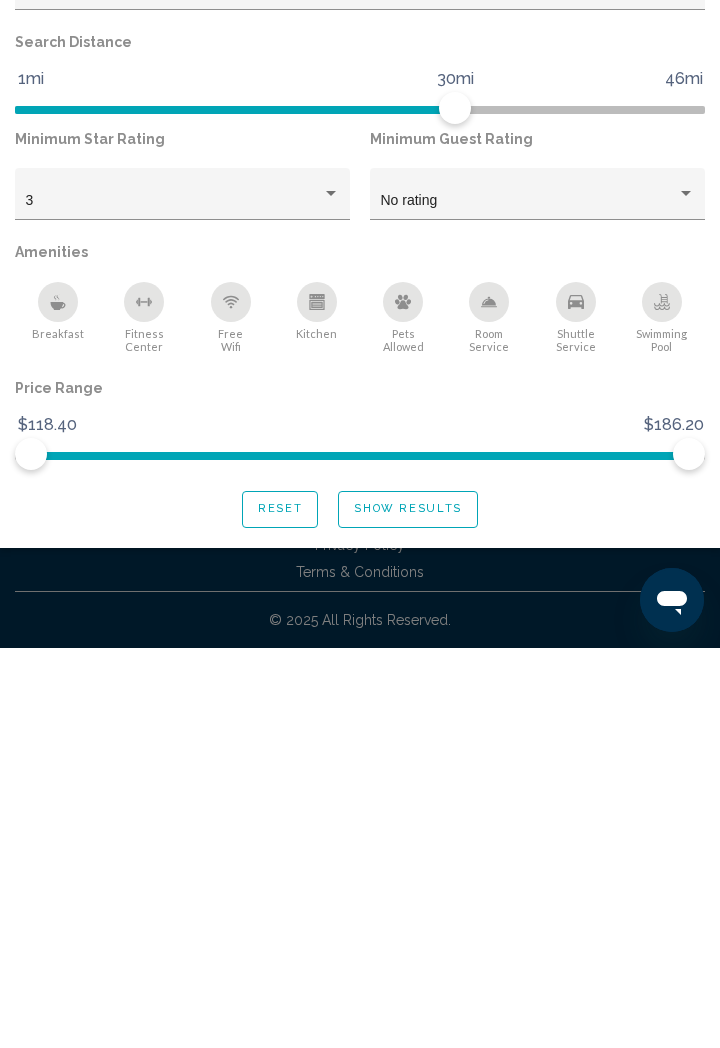 scroll, scrollTop: 64, scrollLeft: 0, axis: vertical 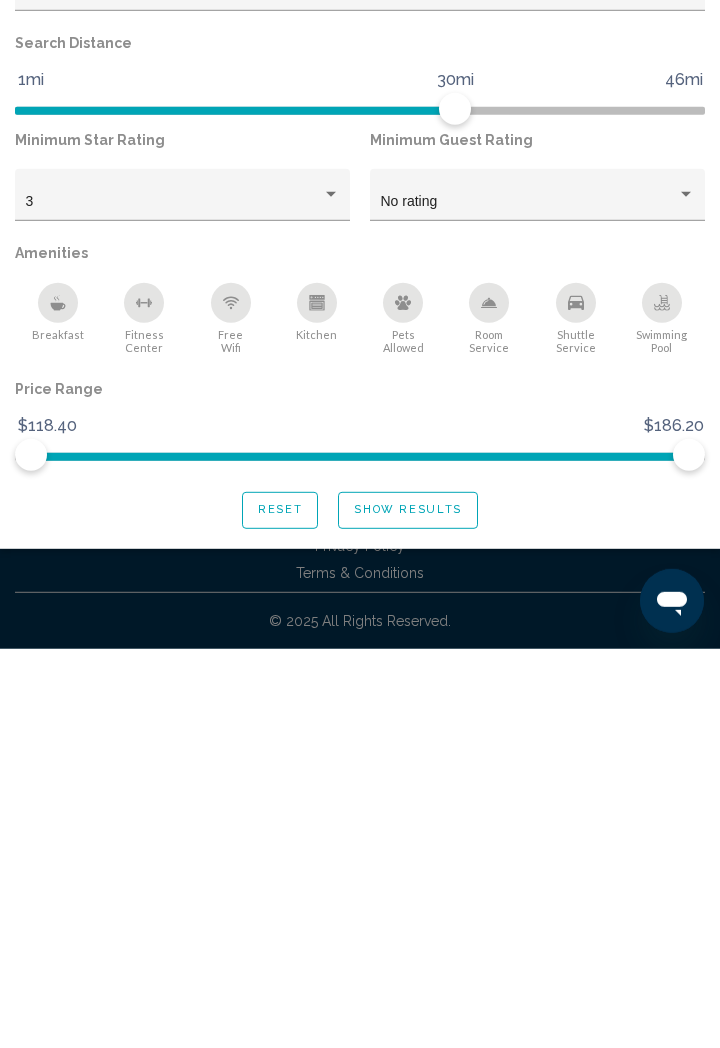 click on "Show Results" at bounding box center (408, 909) 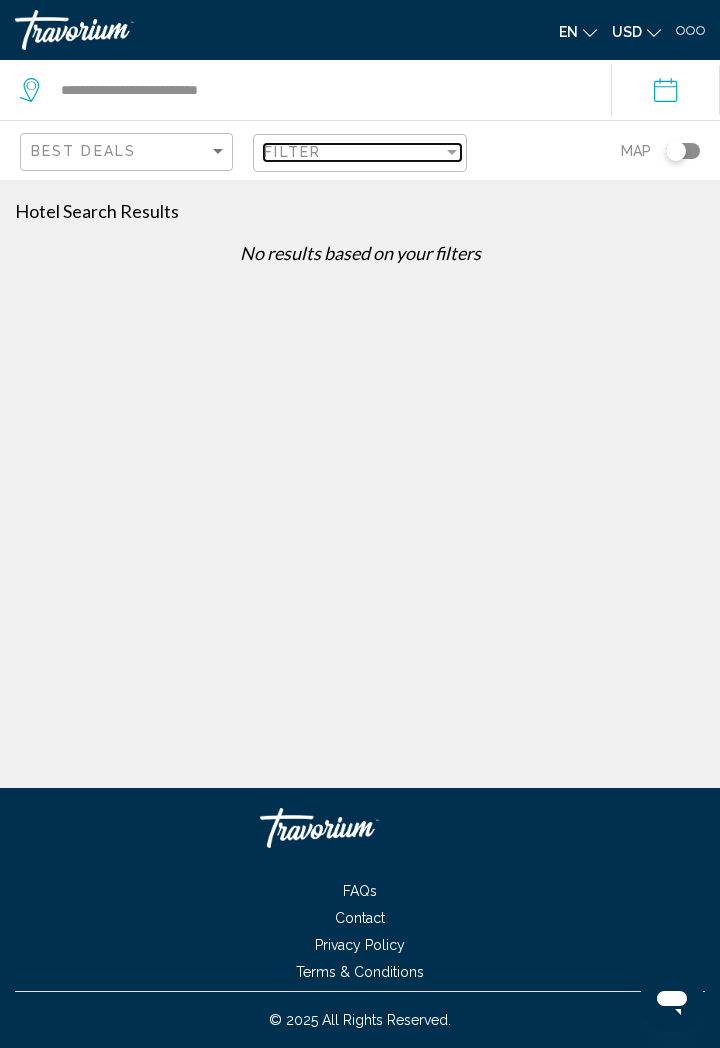 click at bounding box center (452, 152) 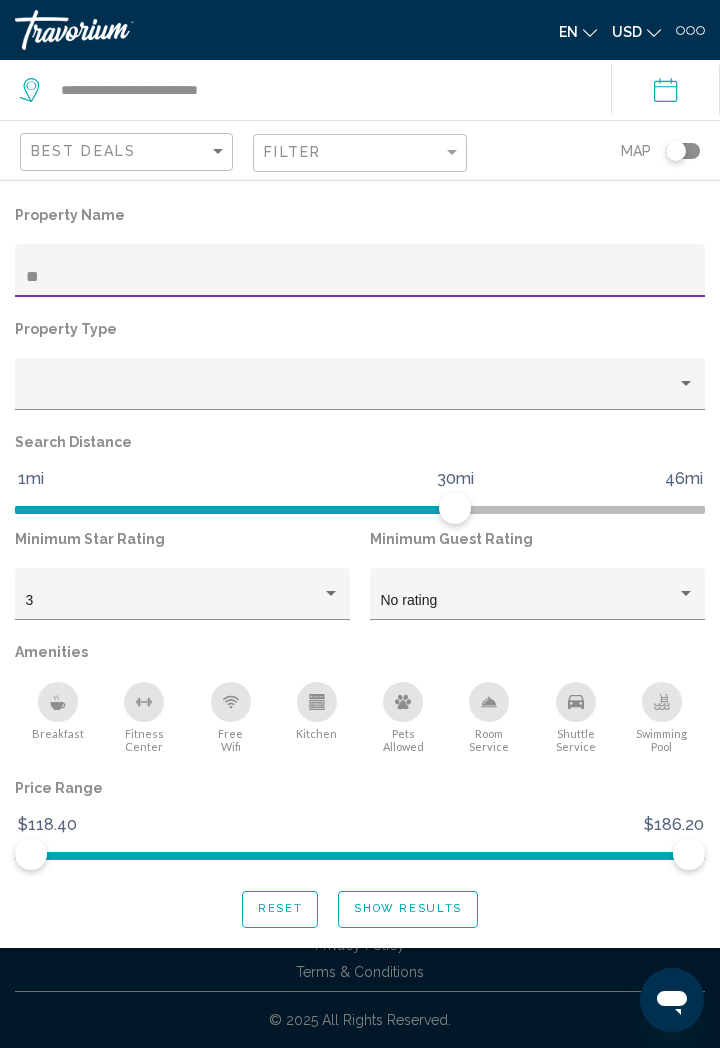 type on "*" 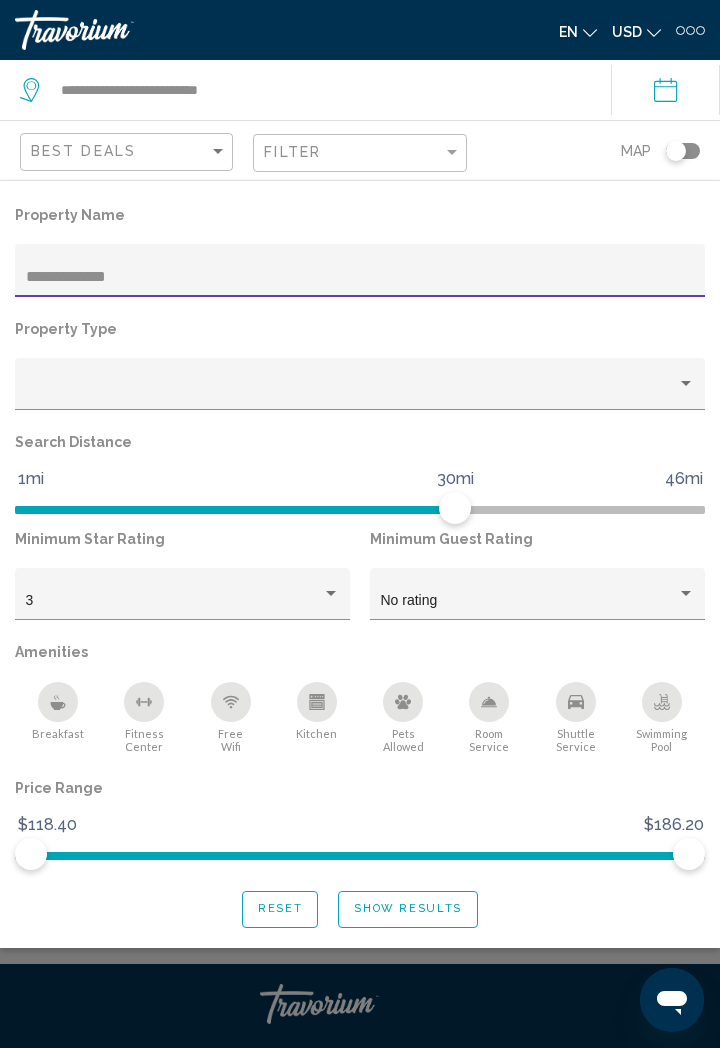 type on "**********" 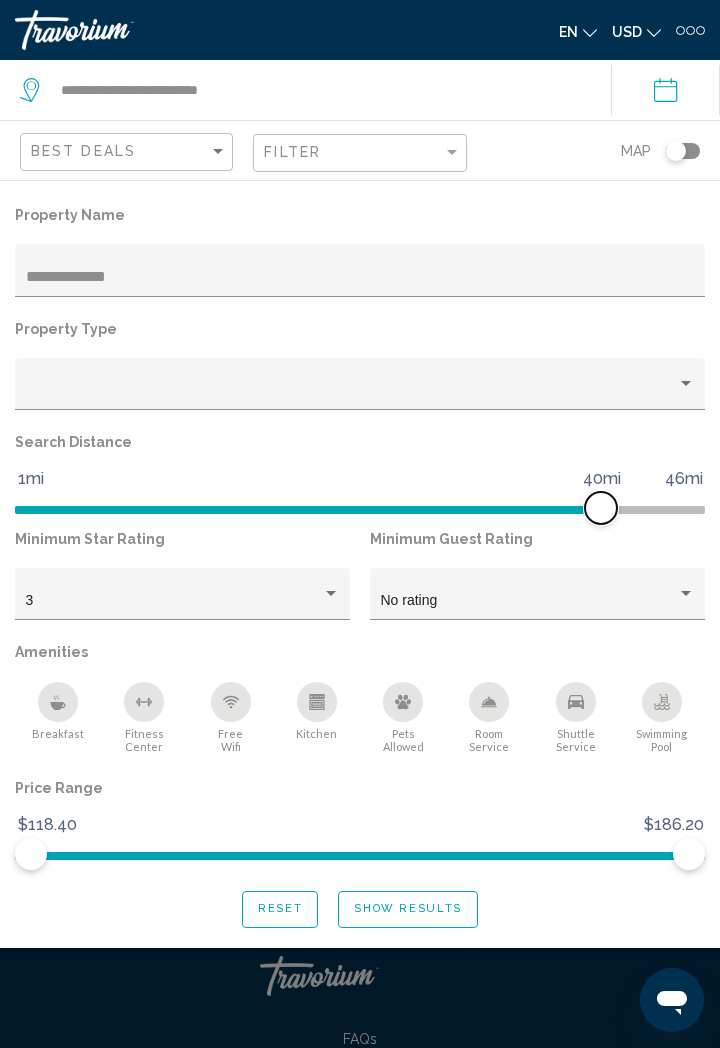 scroll, scrollTop: 0, scrollLeft: 0, axis: both 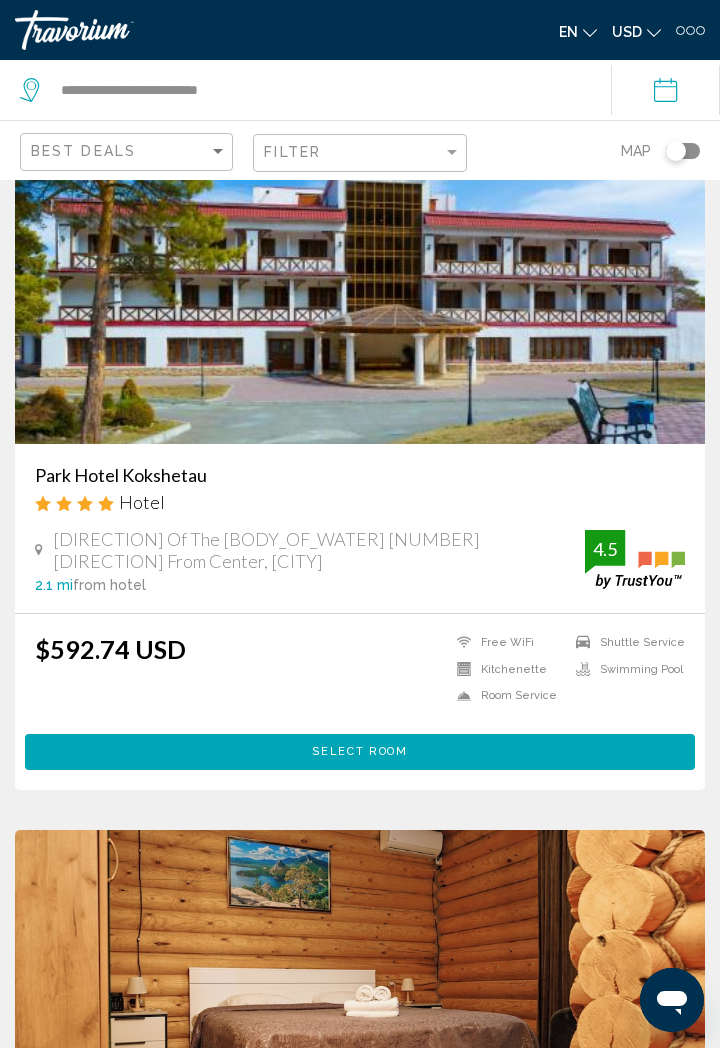 click at bounding box center [360, 284] 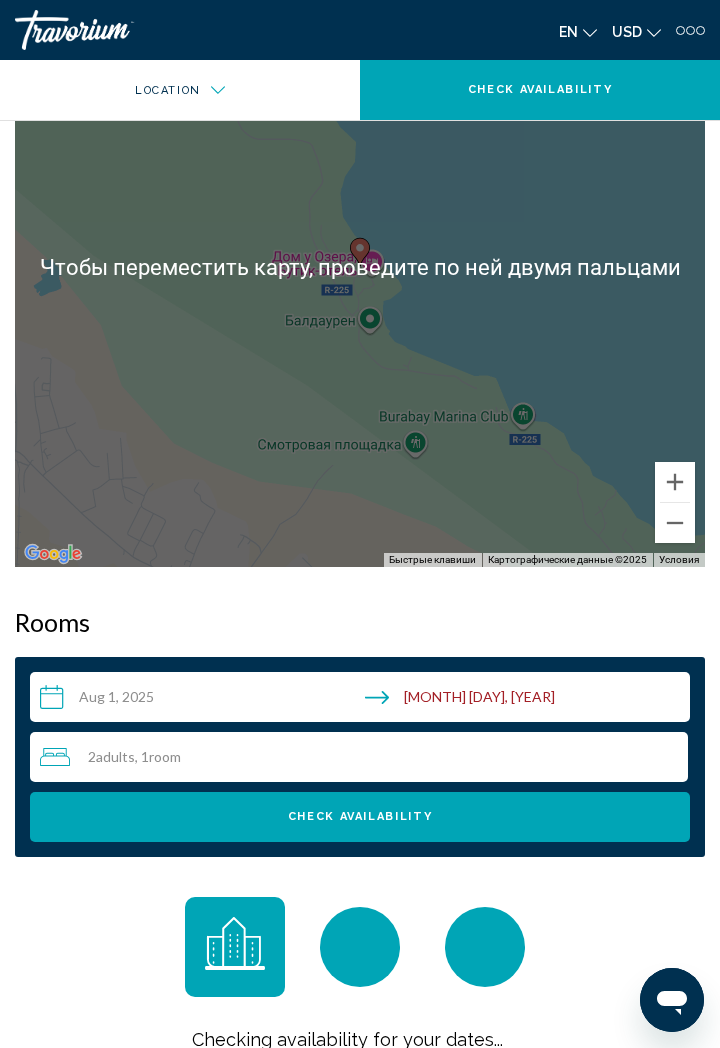 scroll, scrollTop: 1592, scrollLeft: 0, axis: vertical 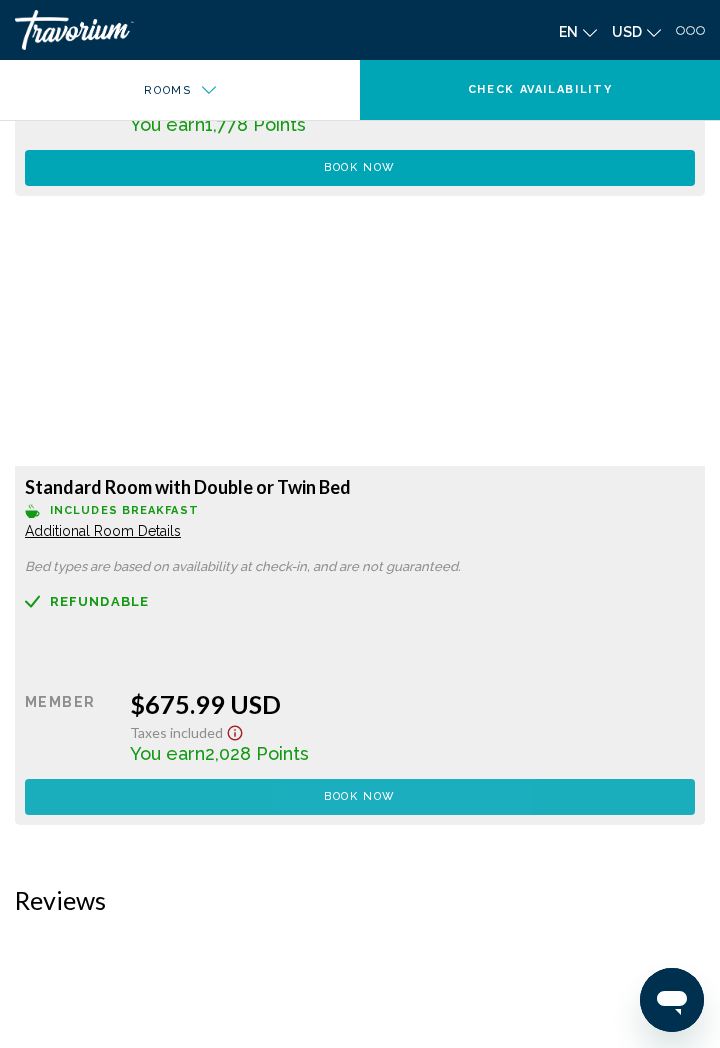 click on "Book now No longer available" at bounding box center [360, 168] 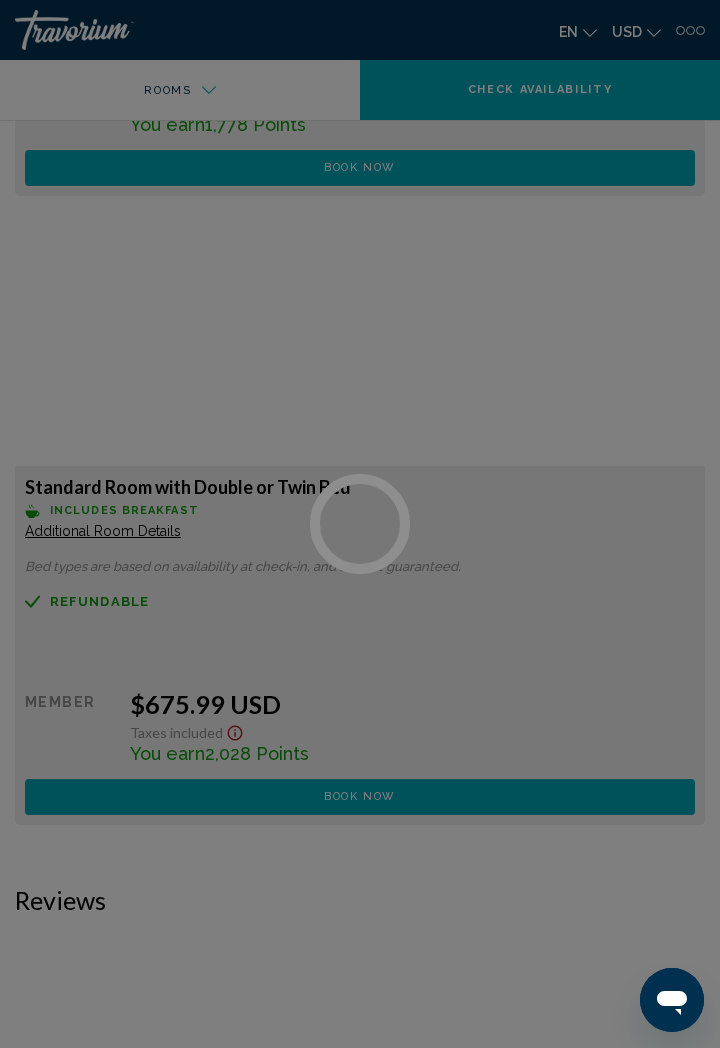 scroll, scrollTop: 0, scrollLeft: 0, axis: both 